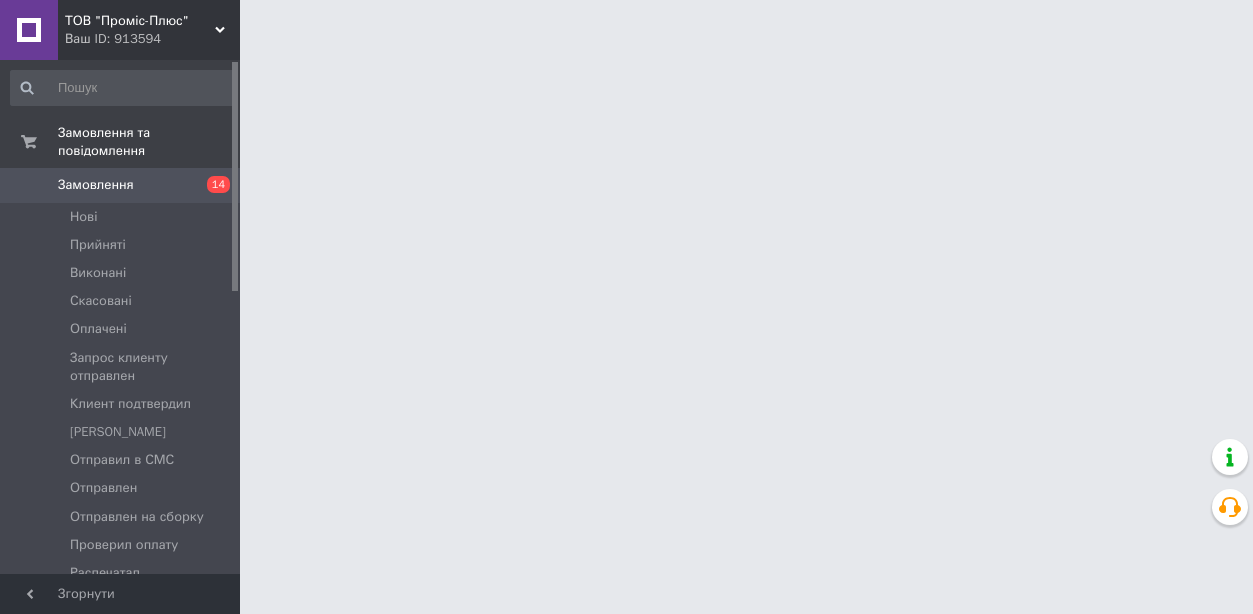 scroll, scrollTop: 0, scrollLeft: 0, axis: both 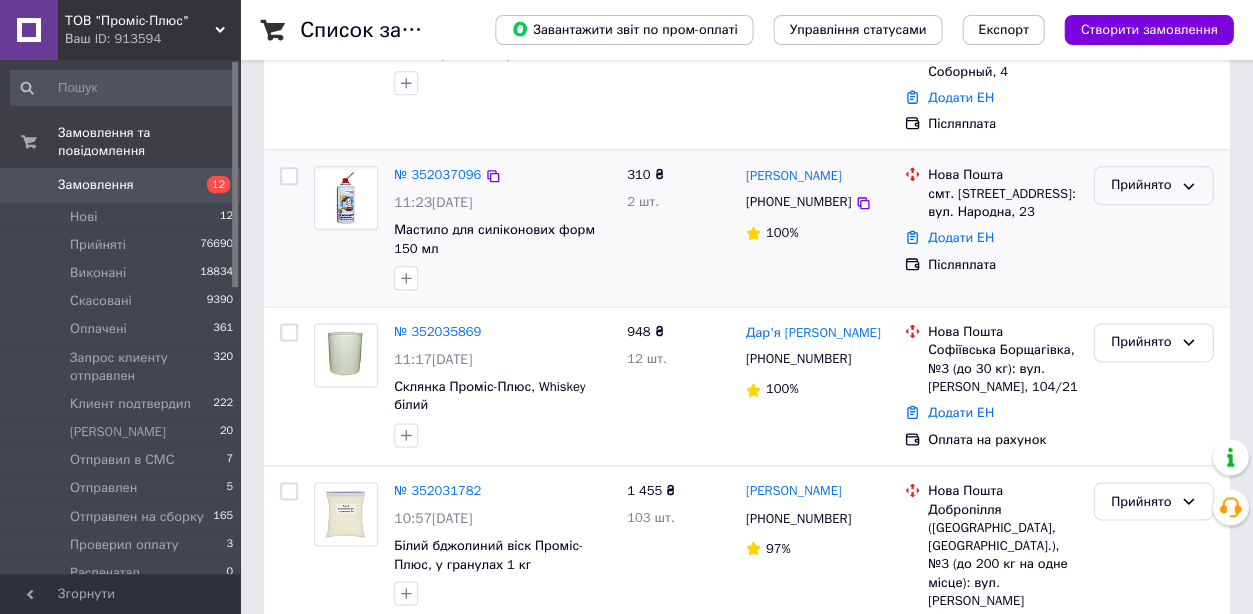 click on "Прийнято" at bounding box center (1141, 185) 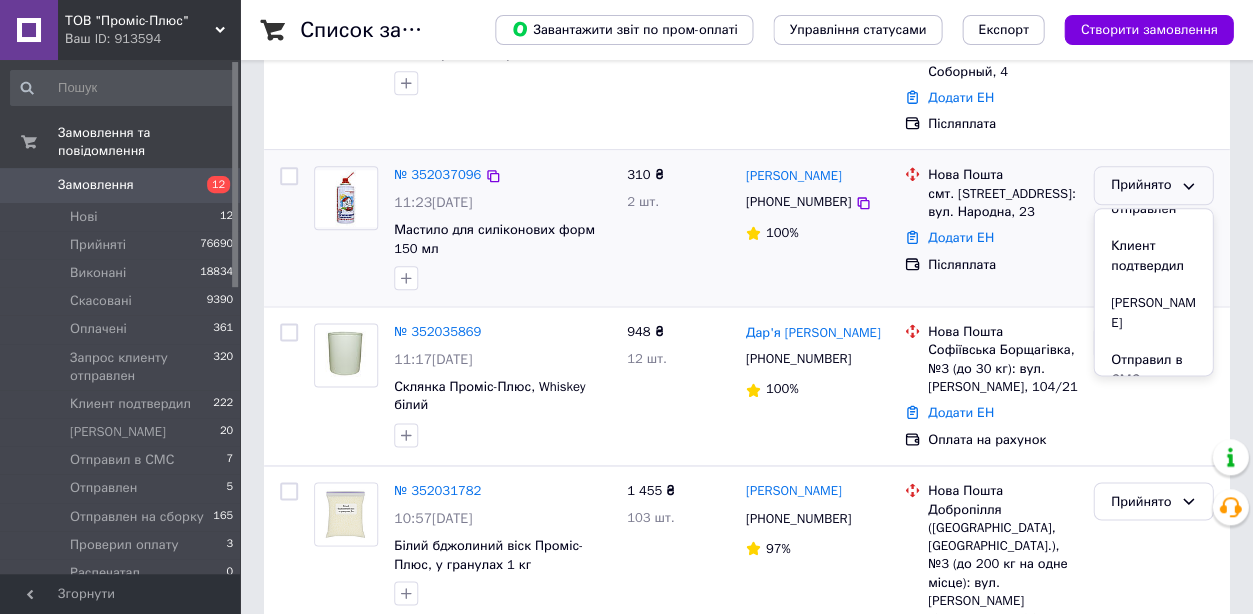 scroll, scrollTop: 170, scrollLeft: 0, axis: vertical 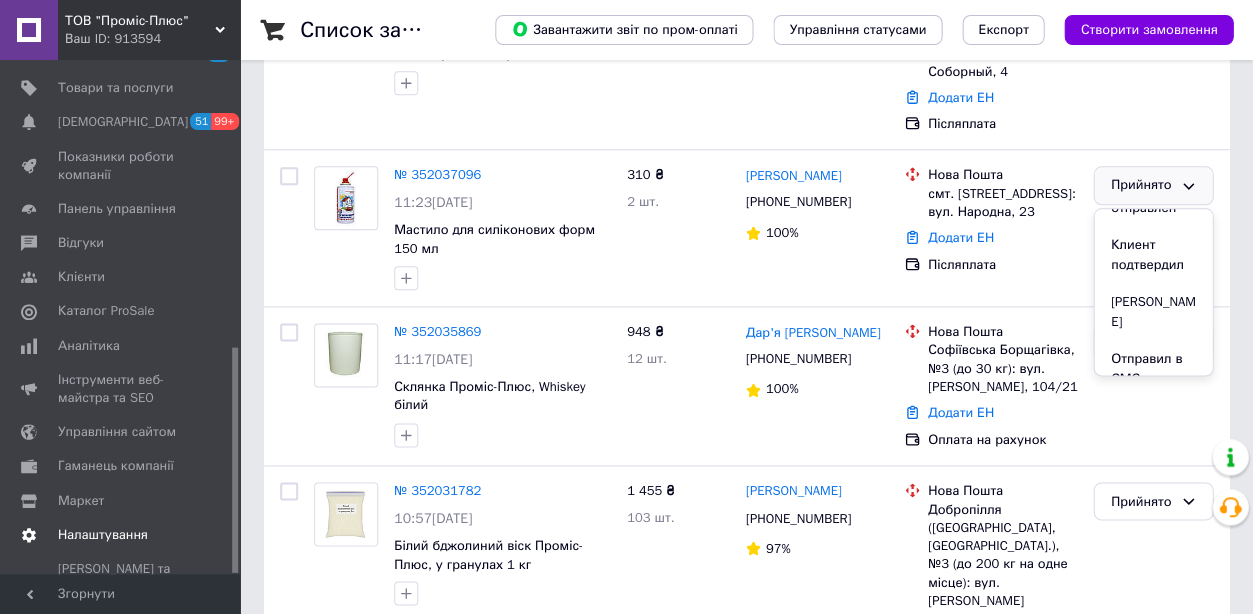 click on "Налаштування" at bounding box center [103, 535] 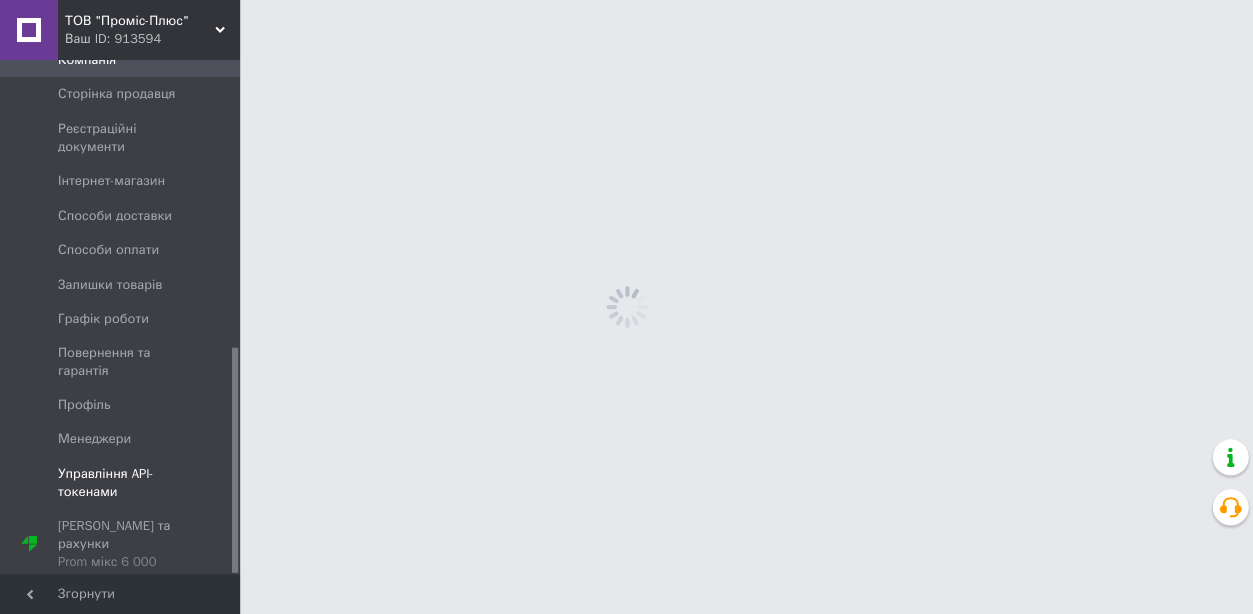 scroll, scrollTop: 0, scrollLeft: 0, axis: both 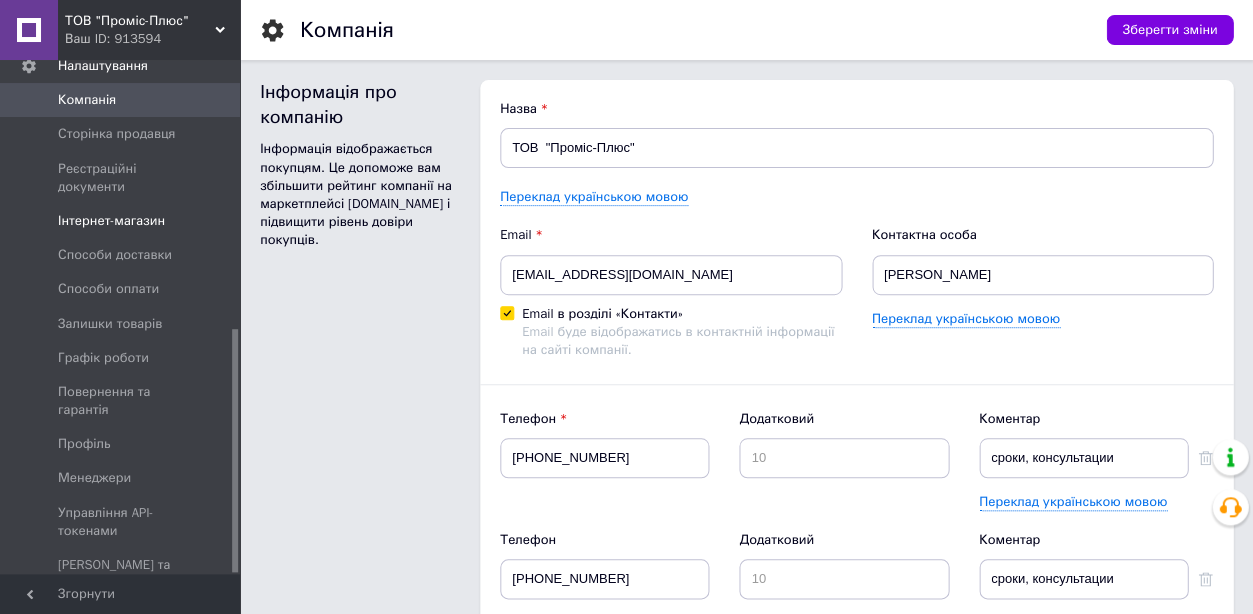 click on "Інтернет-магазин" at bounding box center [111, 221] 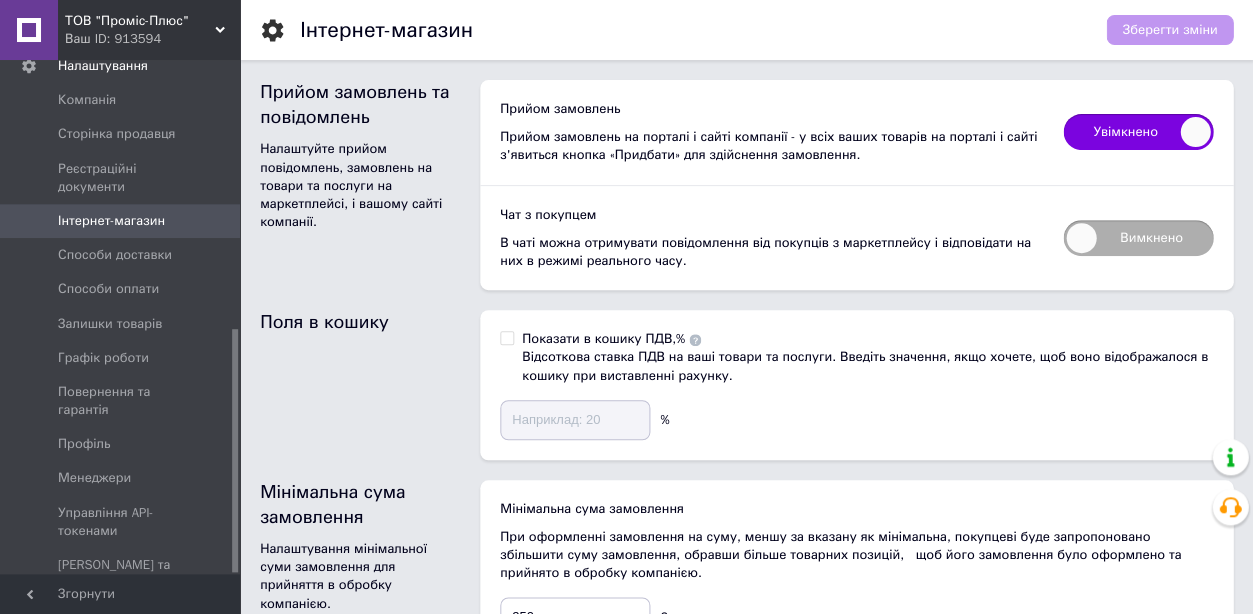 click on "Увімкнено" at bounding box center (1138, 132) 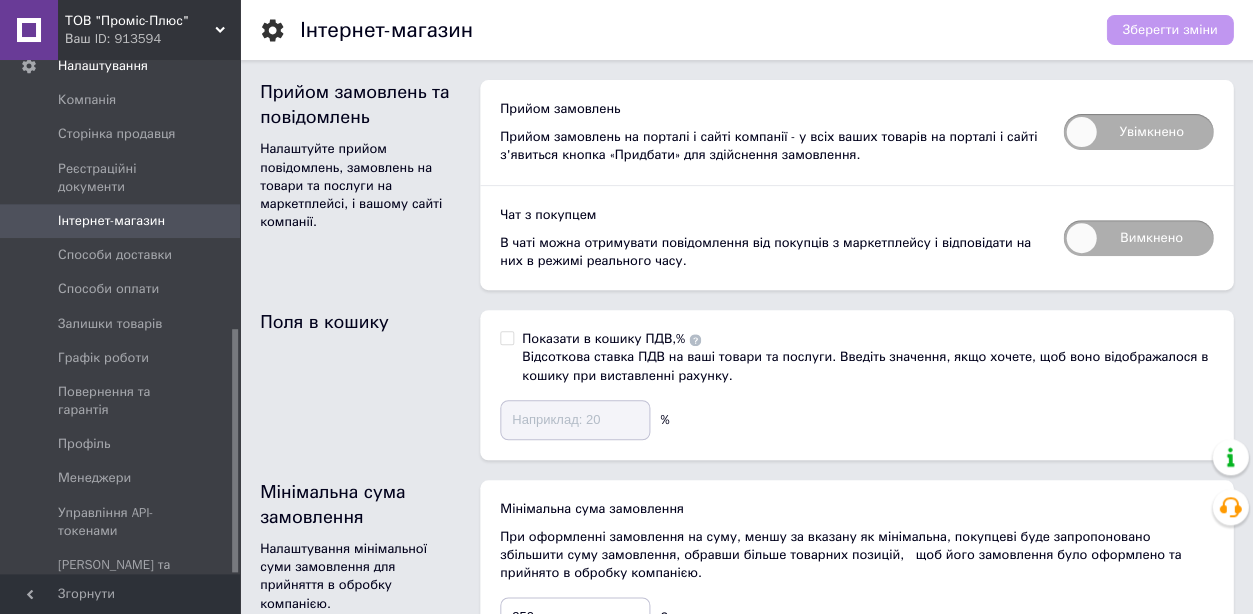 checkbox on "false" 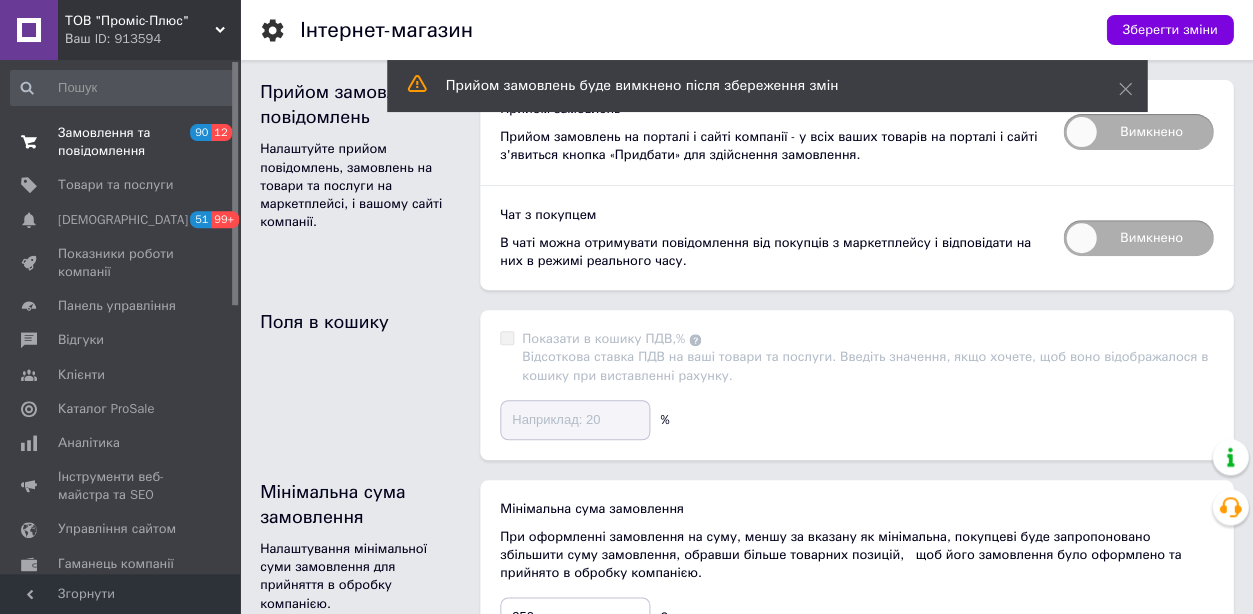 scroll, scrollTop: 0, scrollLeft: 0, axis: both 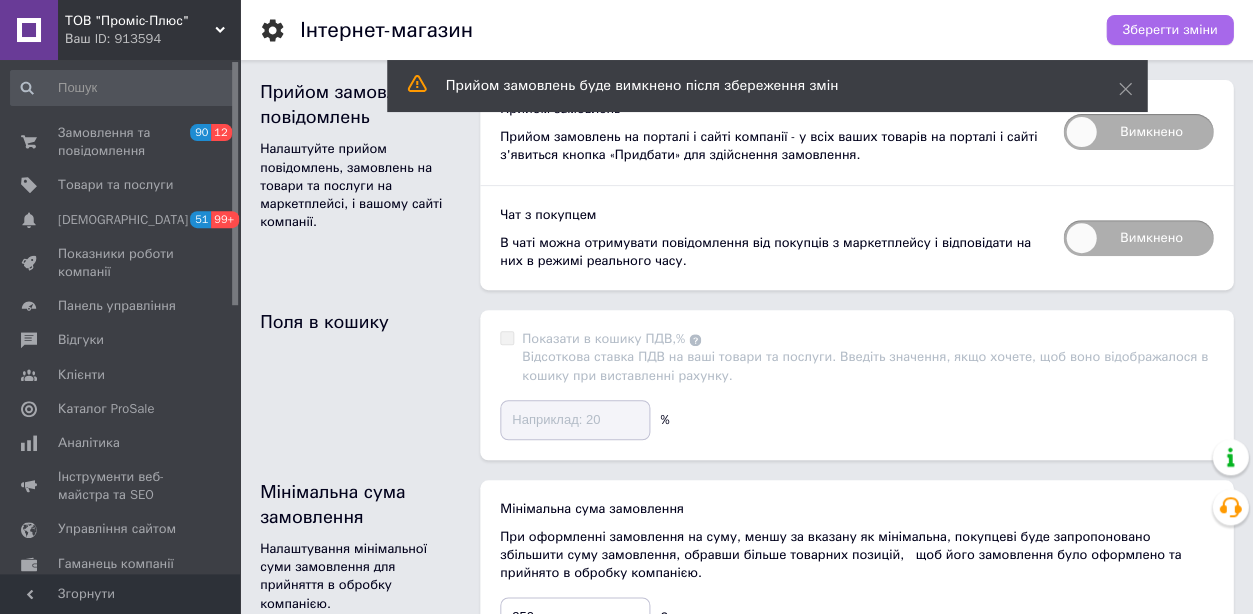 click on "Зберегти зміни" at bounding box center (1169, 30) 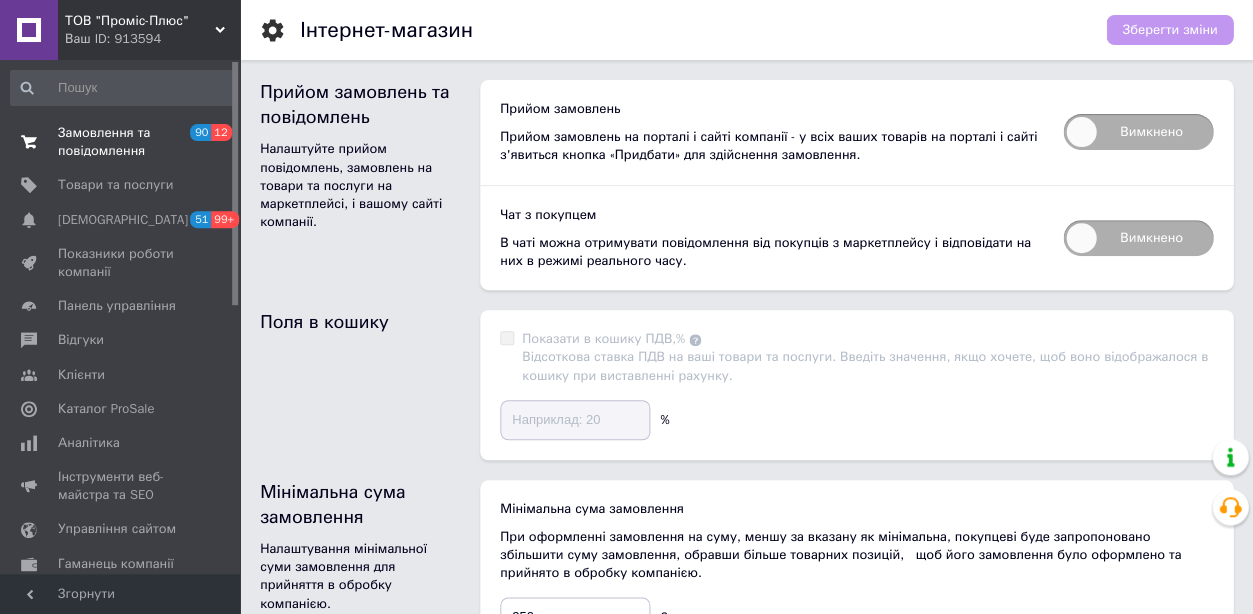 click on "Замовлення та повідомлення" at bounding box center (121, 142) 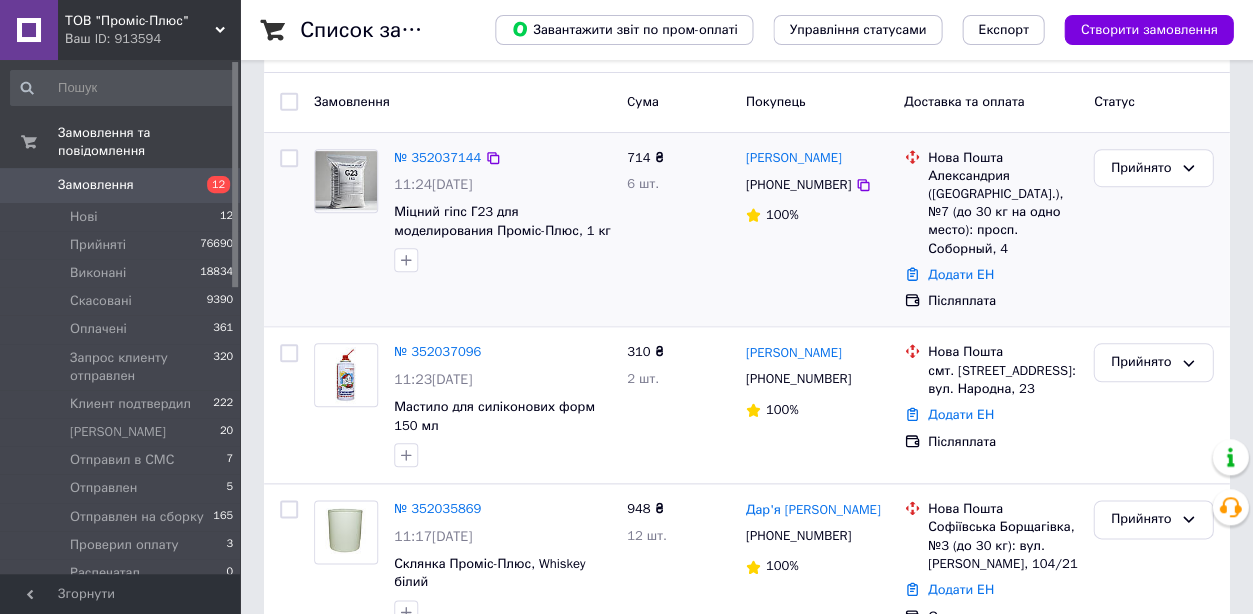 scroll, scrollTop: 84, scrollLeft: 0, axis: vertical 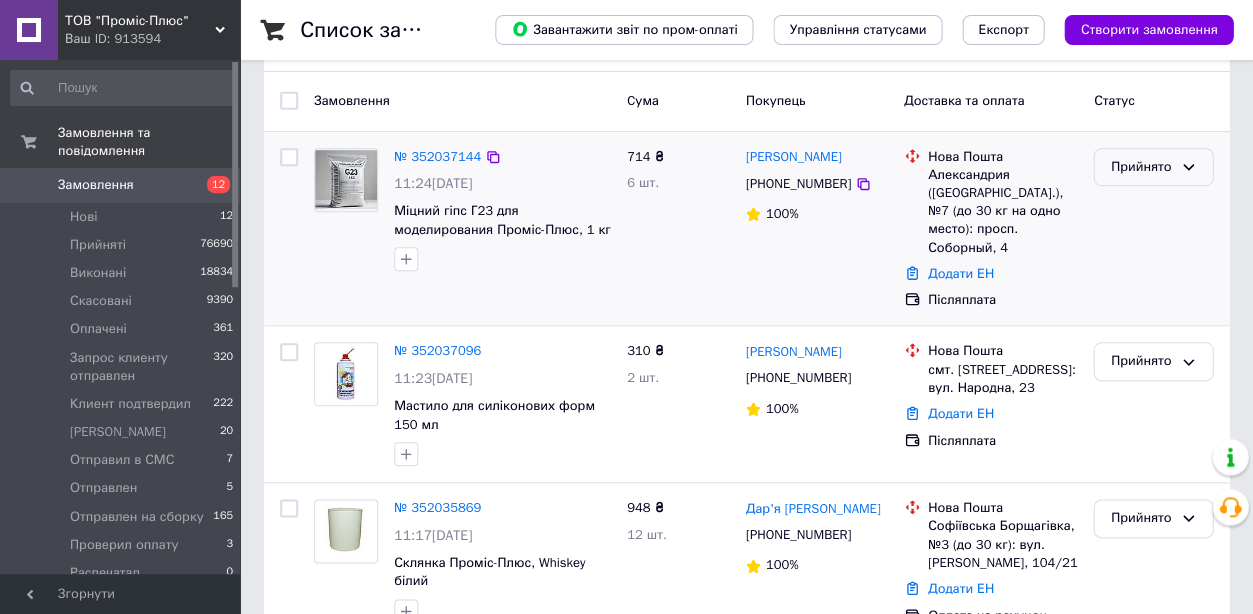 click on "Прийнято" at bounding box center [1153, 167] 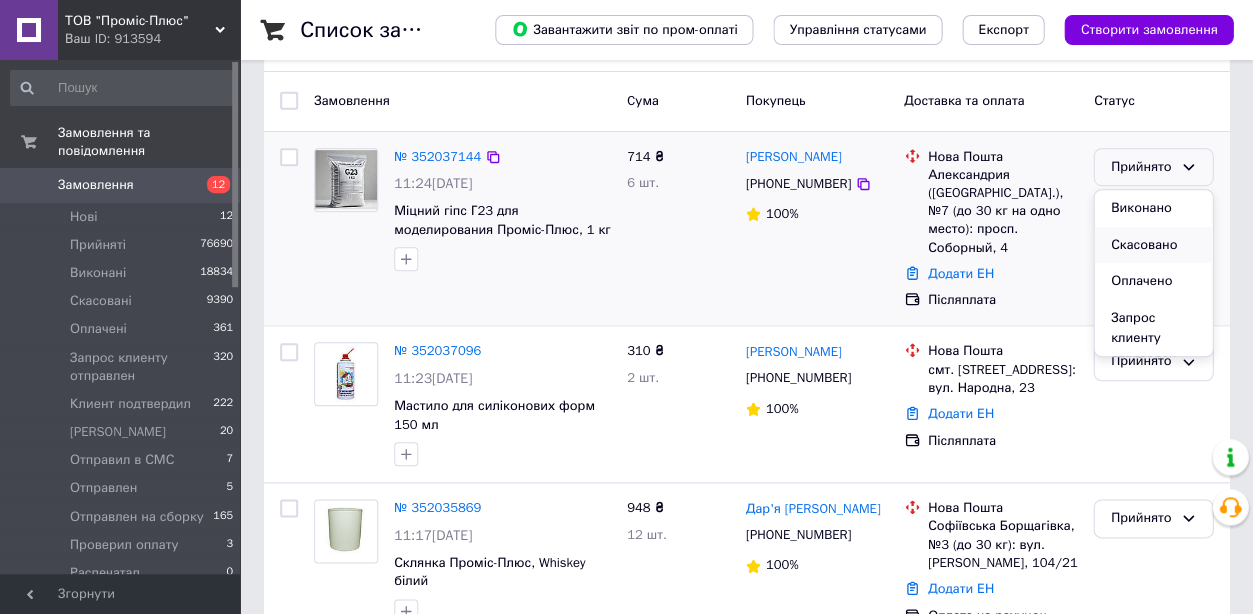 click on "Скасовано" at bounding box center (1153, 245) 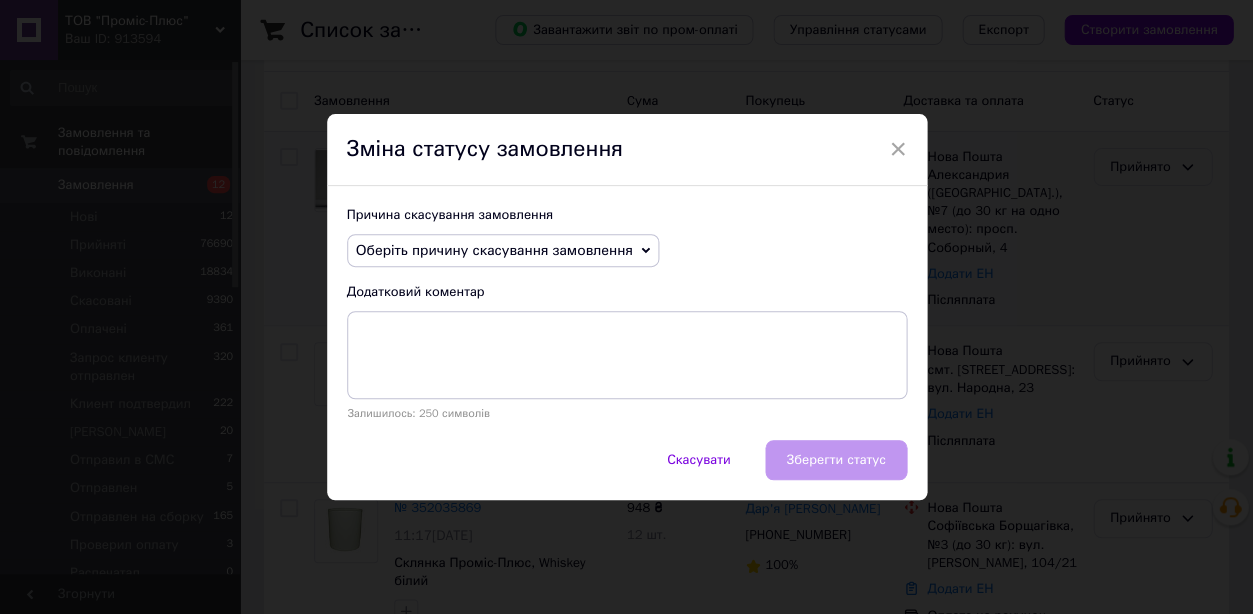 click on "Оберіть причину скасування замовлення" at bounding box center [494, 250] 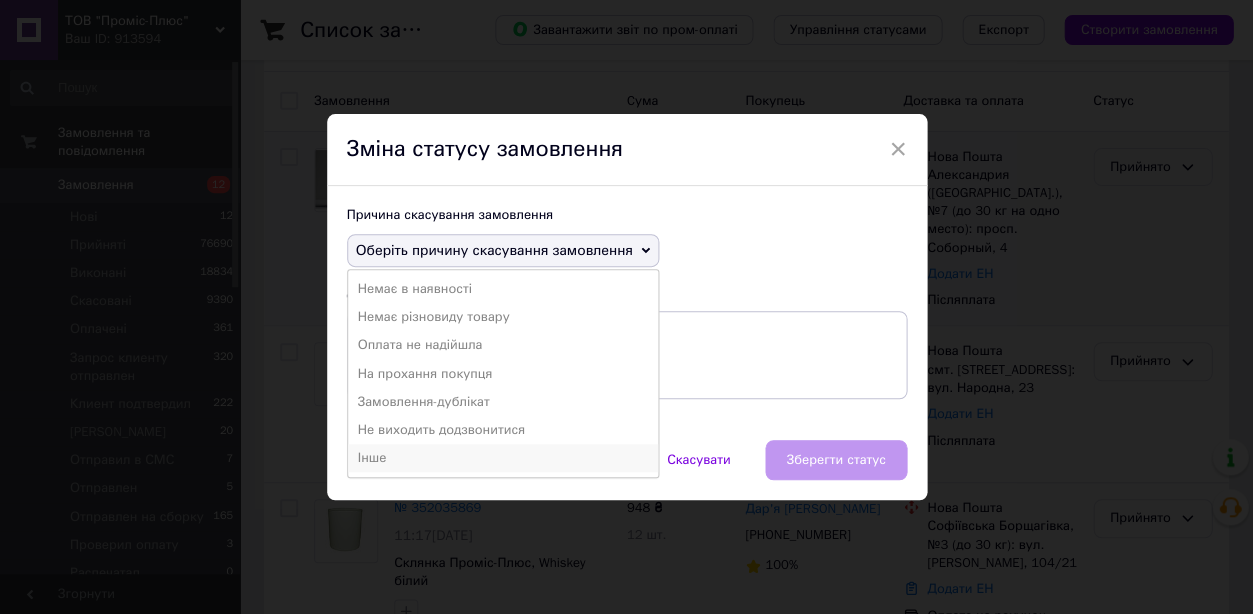 click on "Інше" at bounding box center [503, 458] 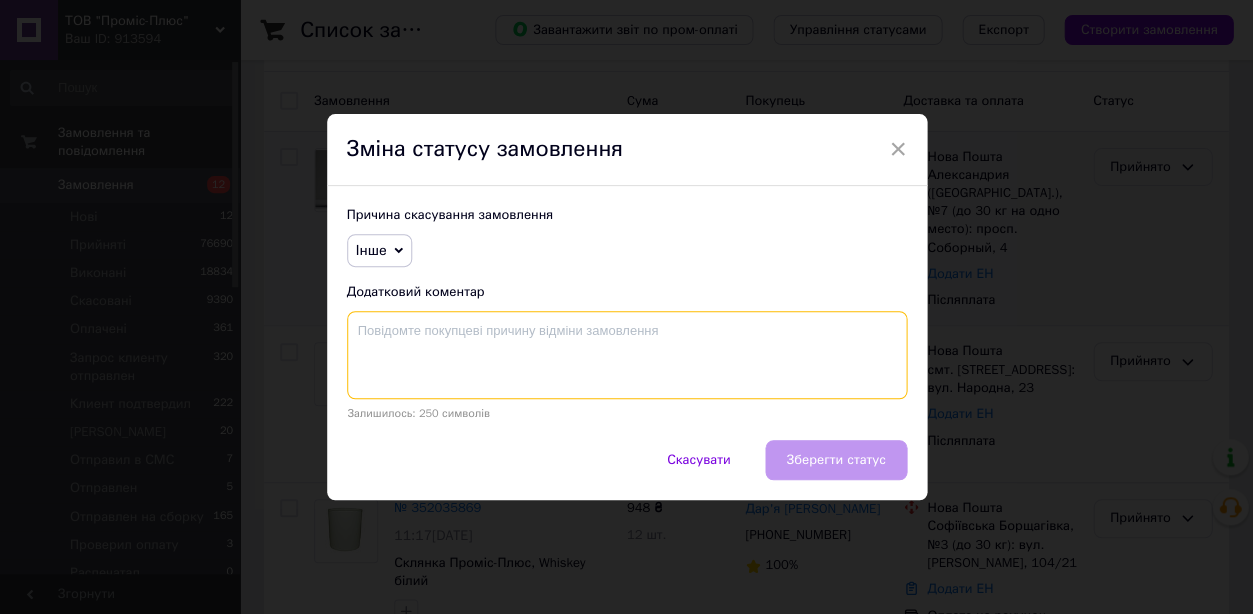 paste on "У звязку із пошкодженням складів в наслідок повітряної атаки, вимушені призупинити прийом замовленнь на деякий час до врегулювання." 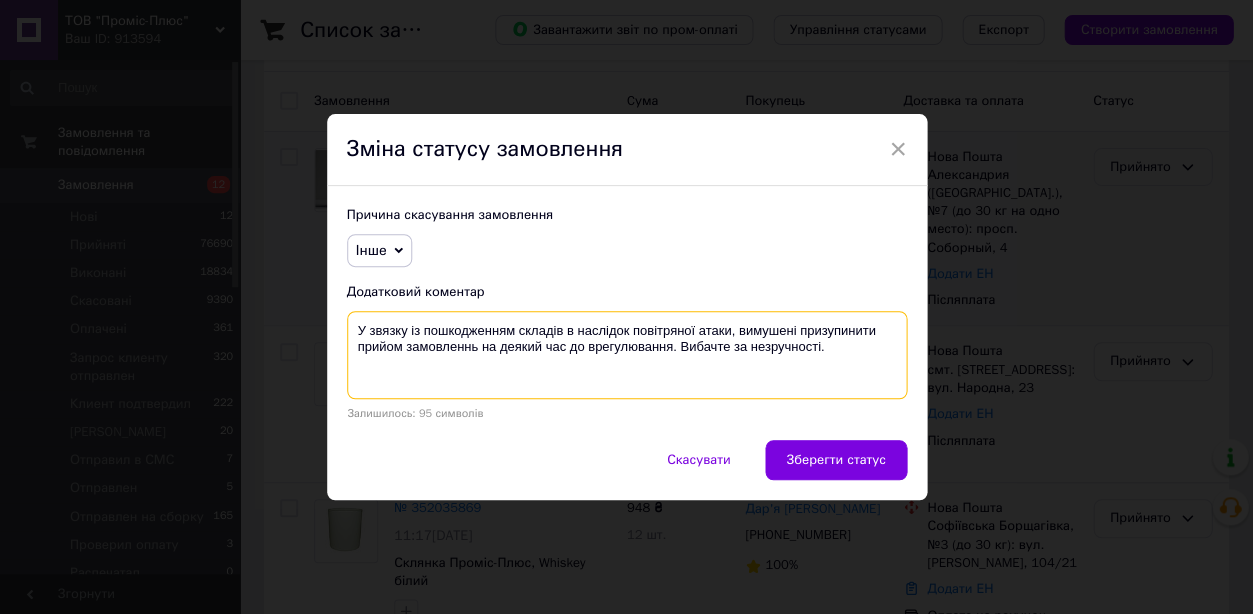 drag, startPoint x: 866, startPoint y: 349, endPoint x: 405, endPoint y: 322, distance: 461.79 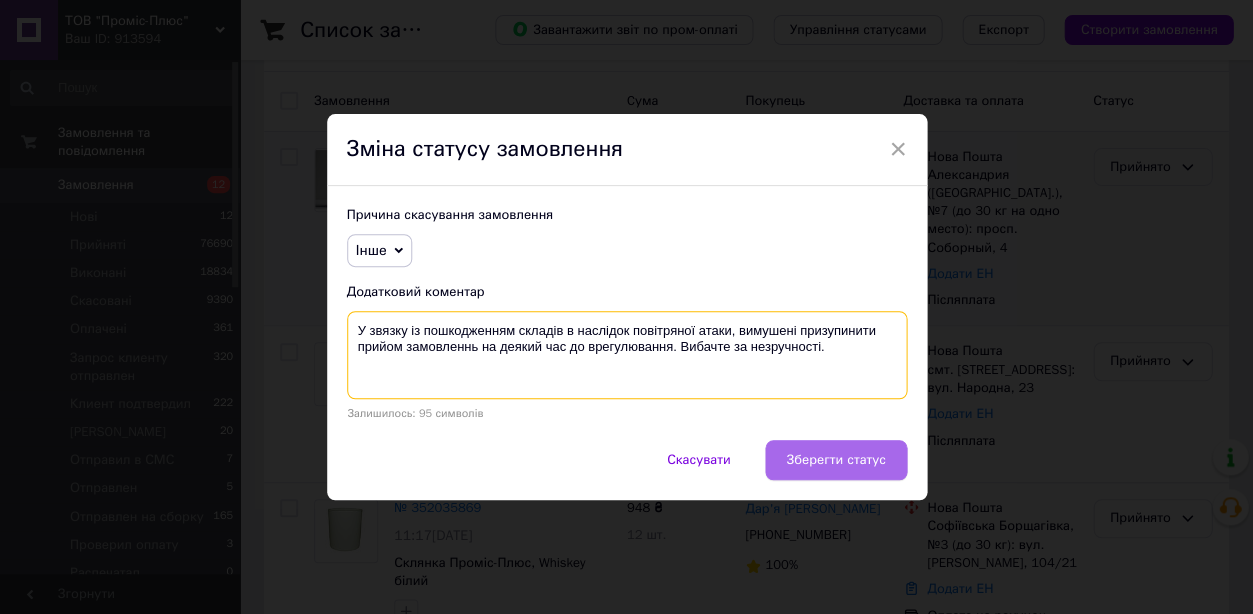 type on "У звязку із пошкодженням складів в наслідок повітряної атаки, вимушені призупинити прийом замовленнь на деякий час до врегулювання. Вибачте за незручності." 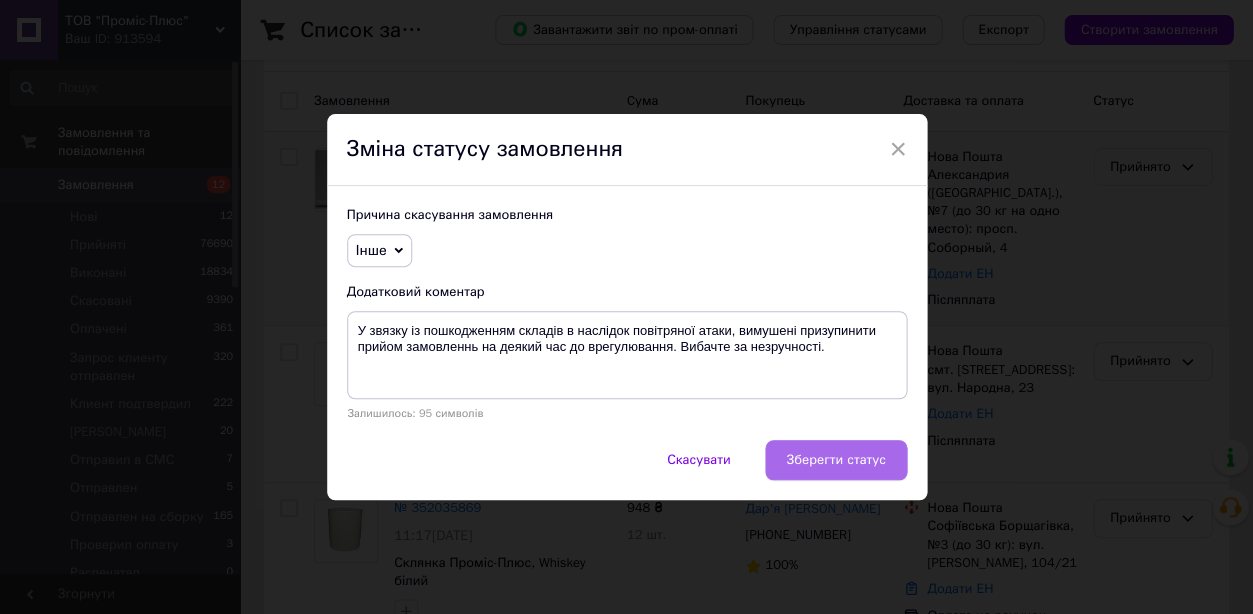 click on "Зберегти статус" at bounding box center (835, 460) 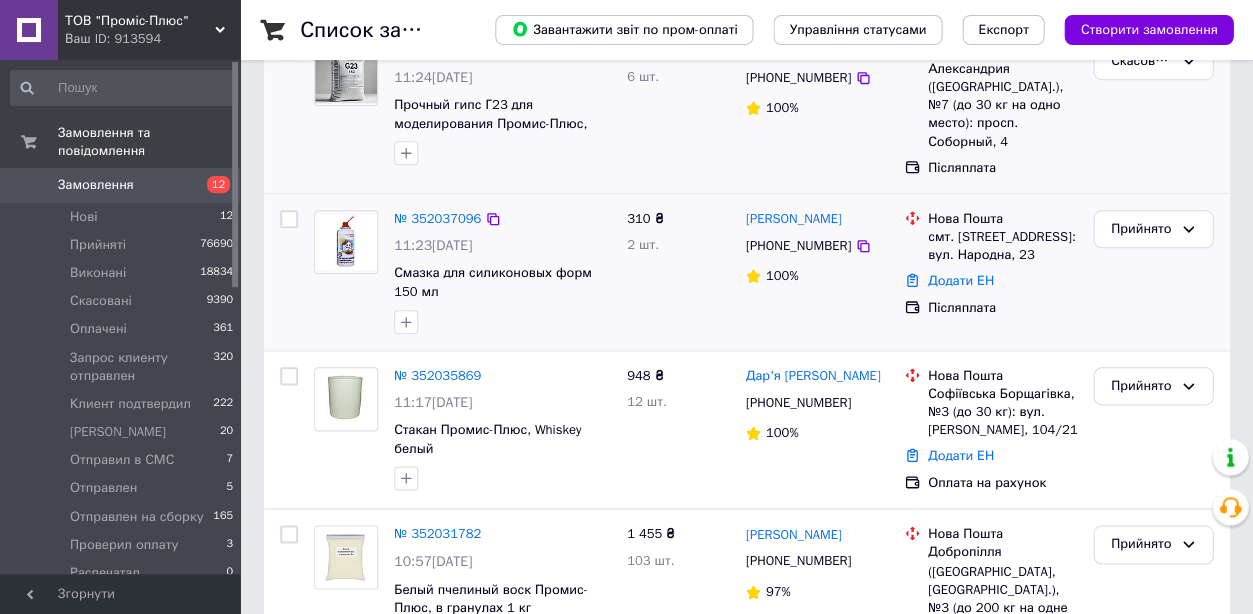 scroll, scrollTop: 191, scrollLeft: 0, axis: vertical 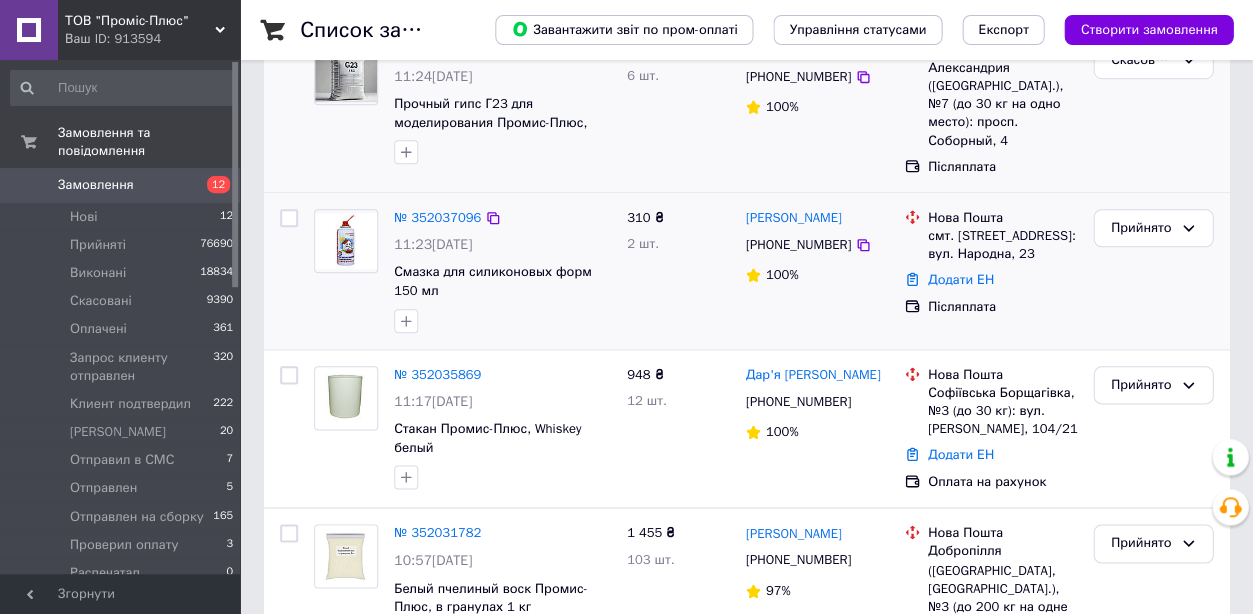 click at bounding box center [289, 218] 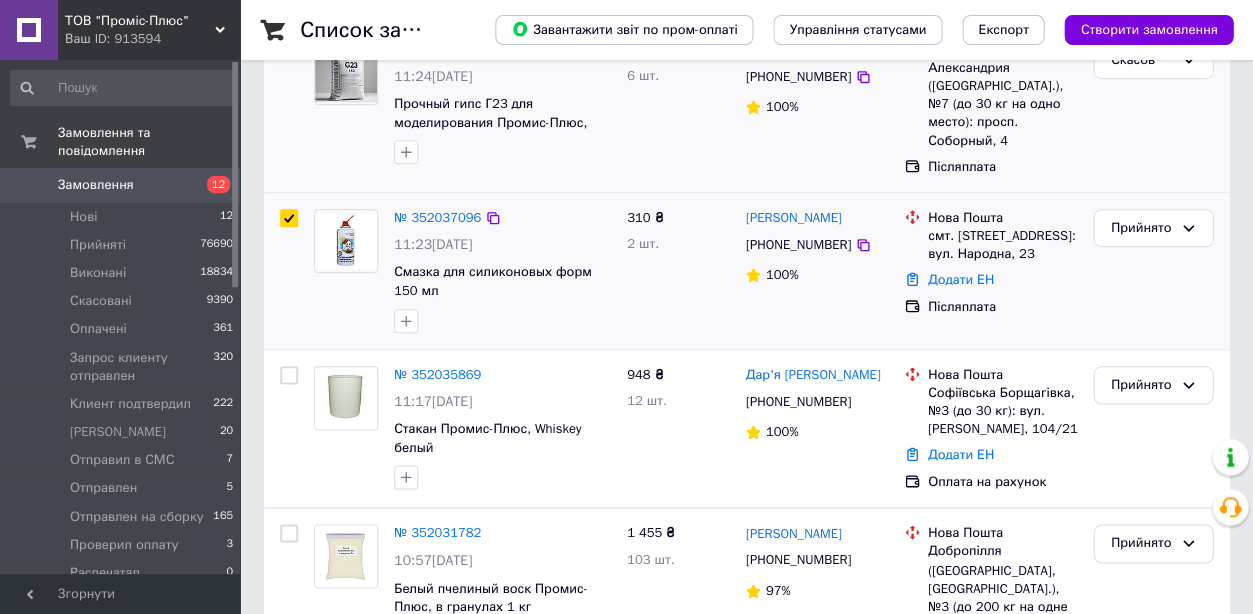 checkbox on "true" 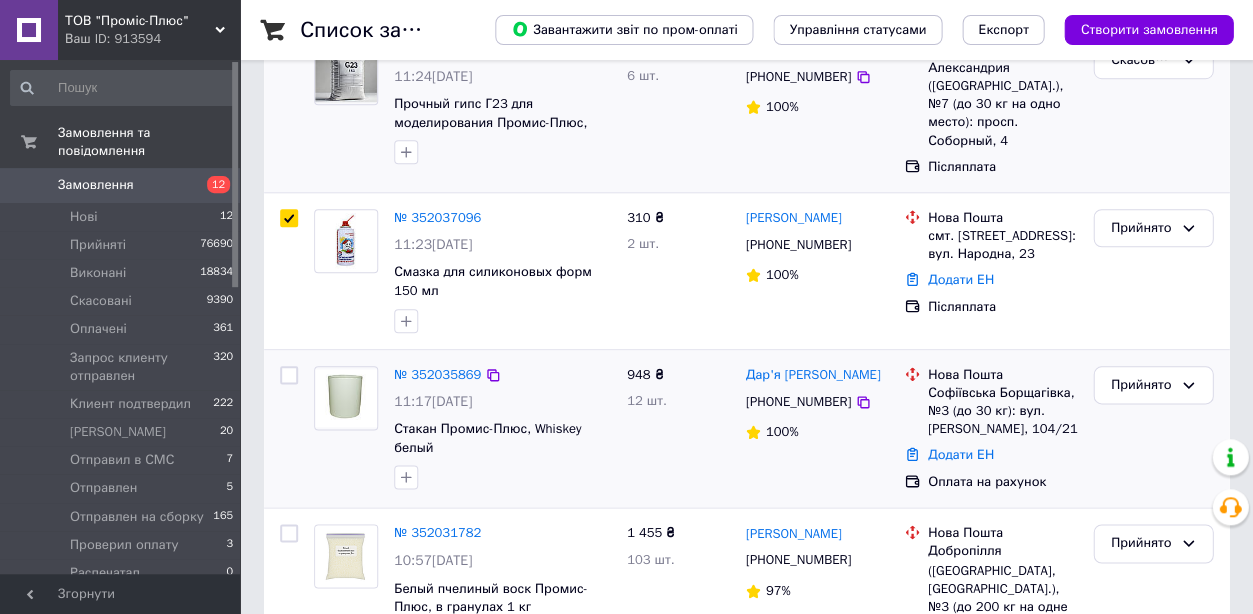 click at bounding box center [289, 375] 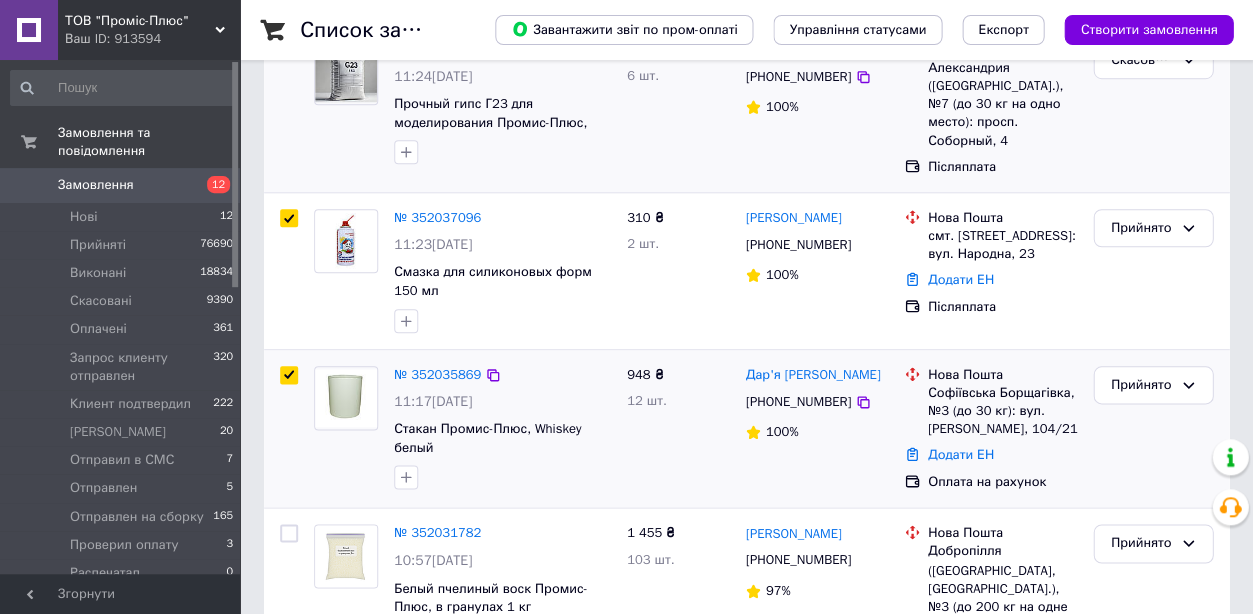 checkbox on "true" 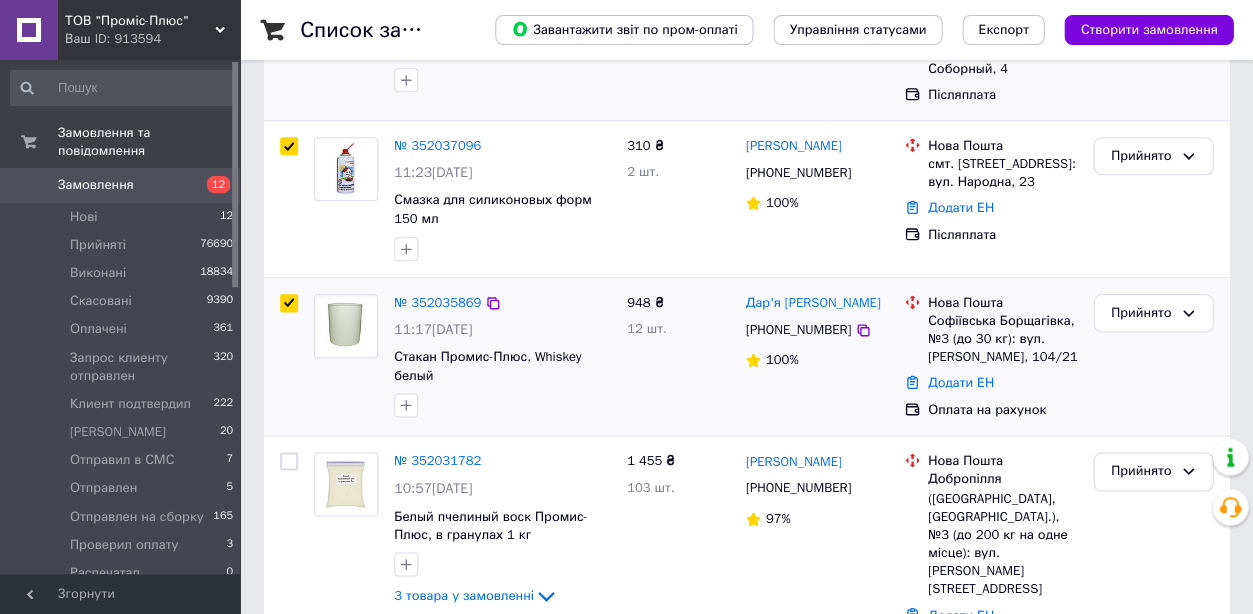 scroll, scrollTop: 266, scrollLeft: 0, axis: vertical 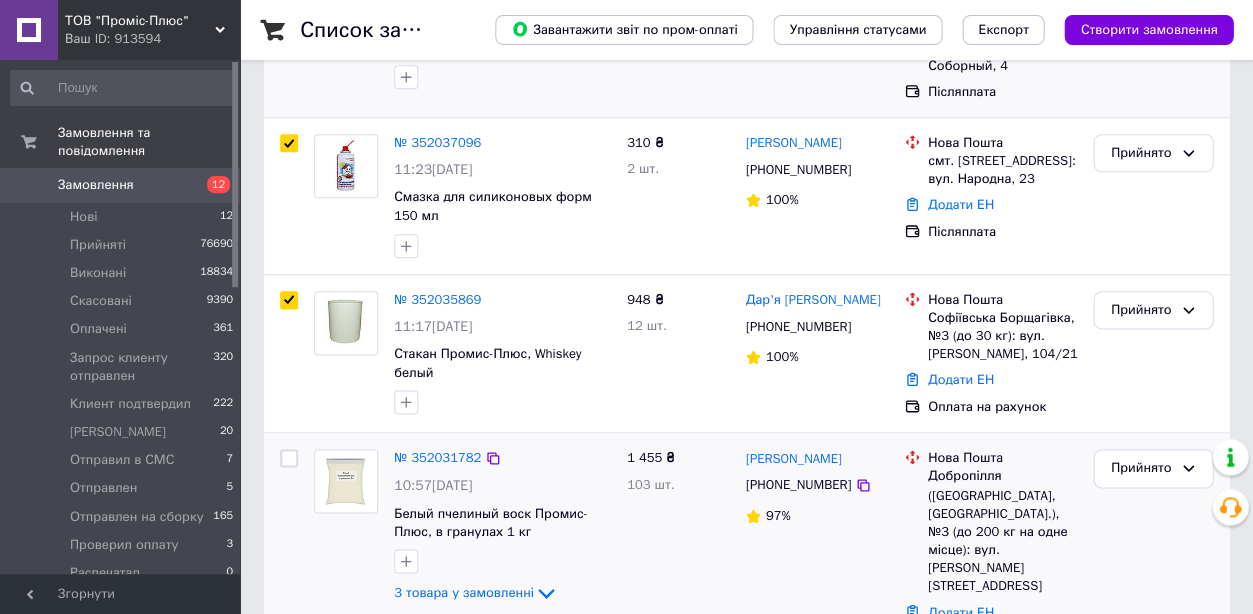 click at bounding box center (289, 458) 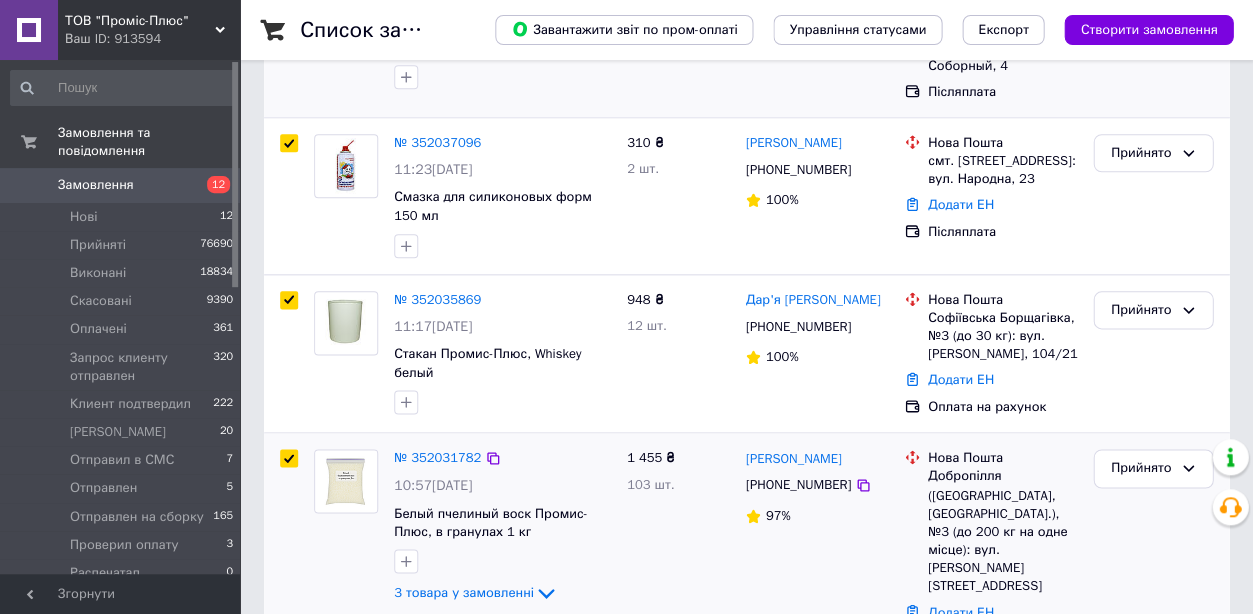 checkbox on "true" 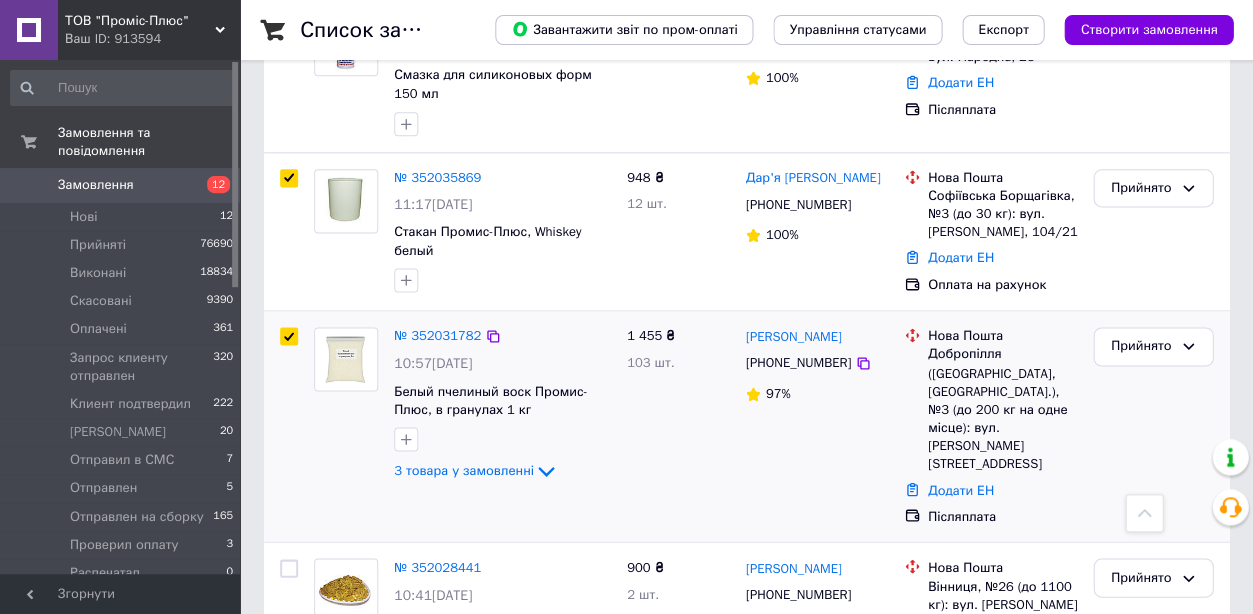 scroll, scrollTop: 390, scrollLeft: 0, axis: vertical 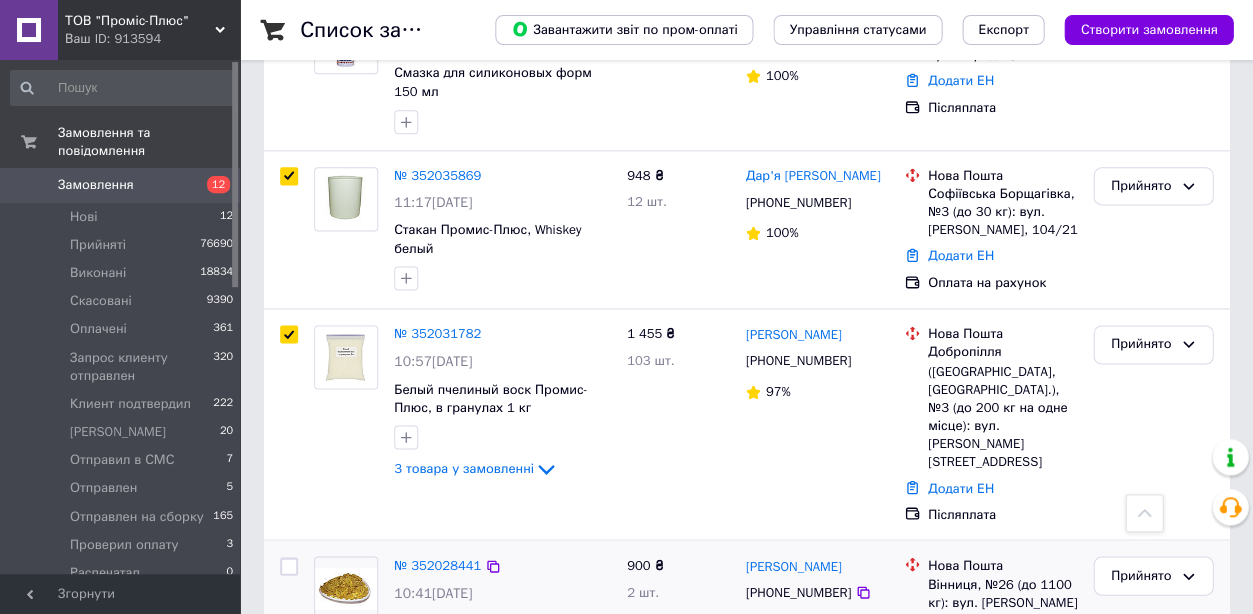 click at bounding box center [289, 566] 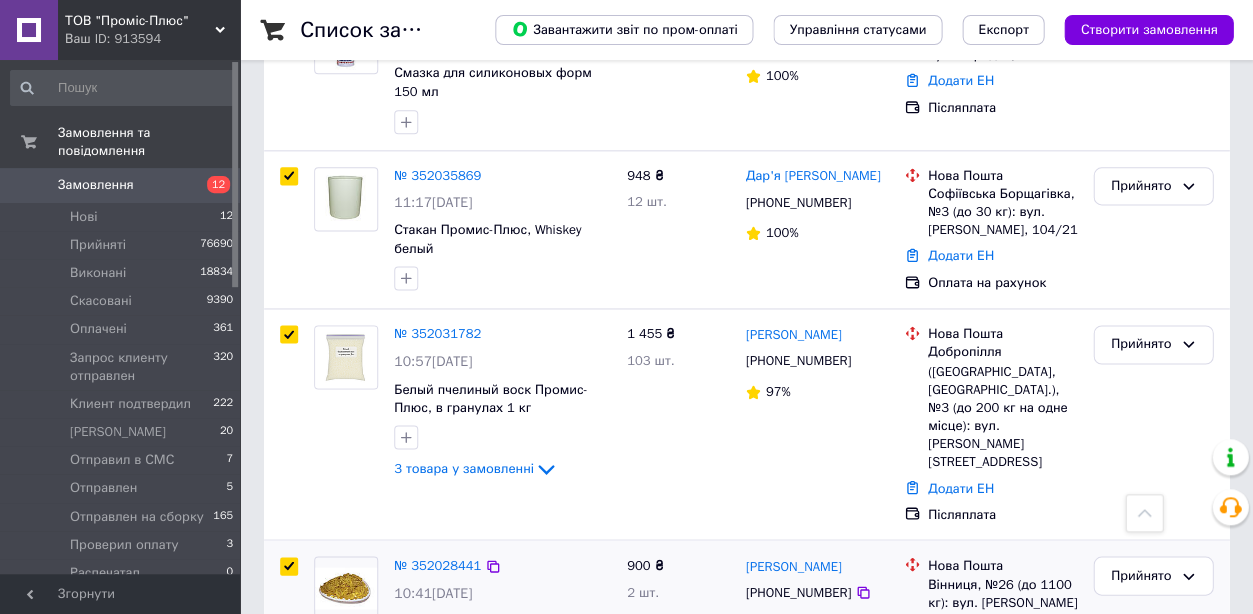 checkbox on "true" 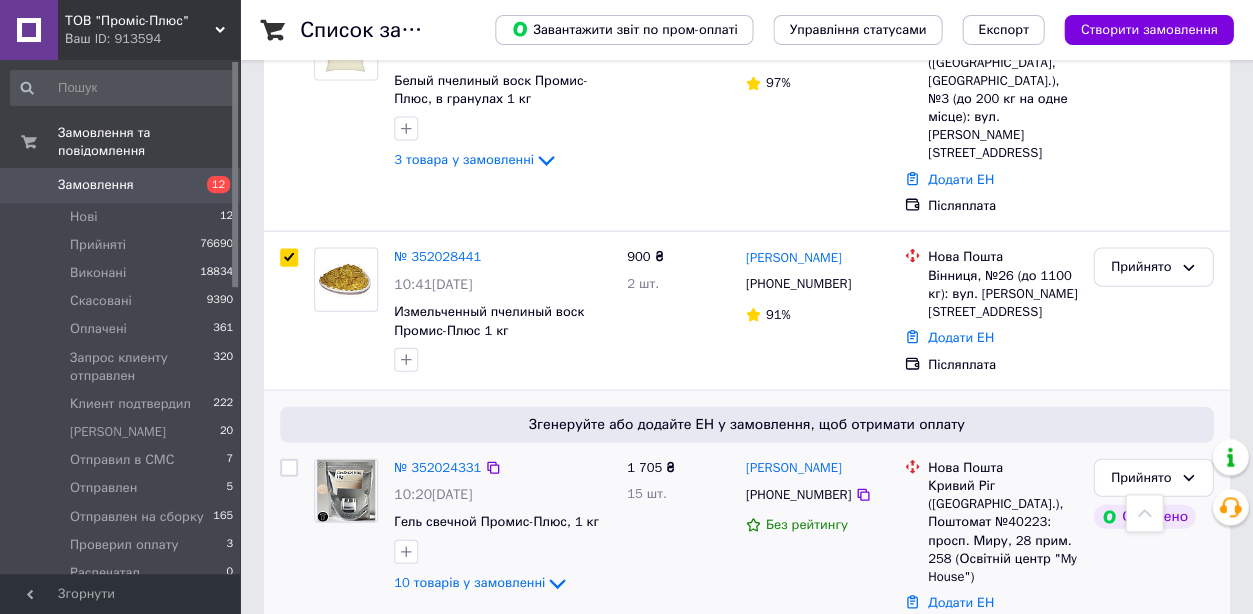 scroll, scrollTop: 698, scrollLeft: 0, axis: vertical 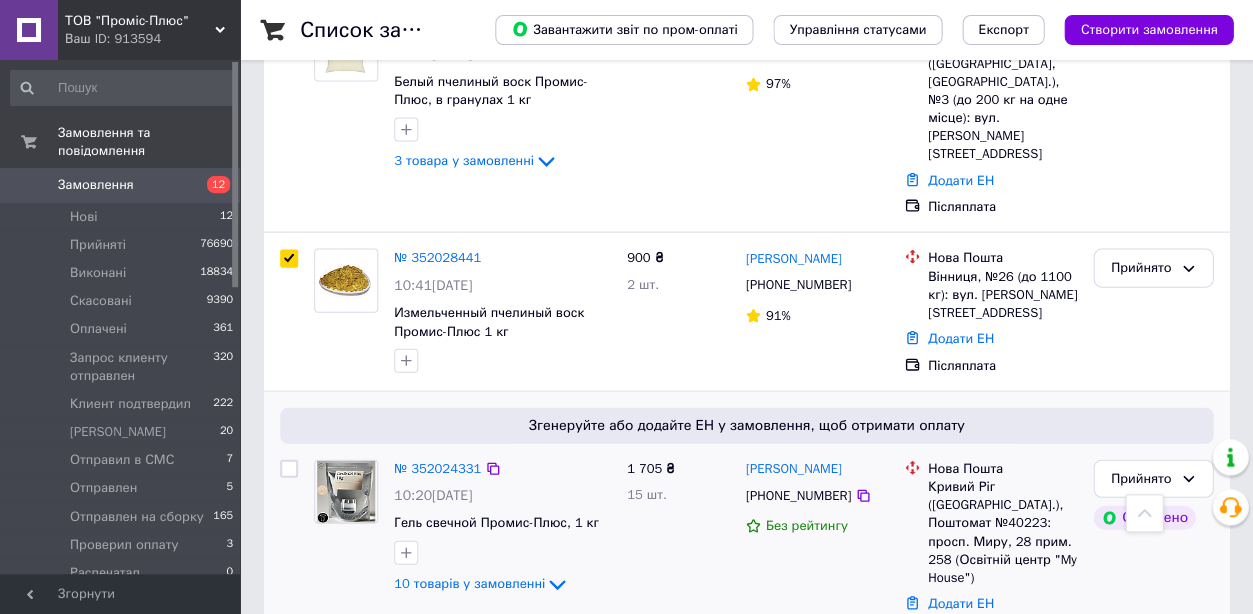 click at bounding box center (289, 468) 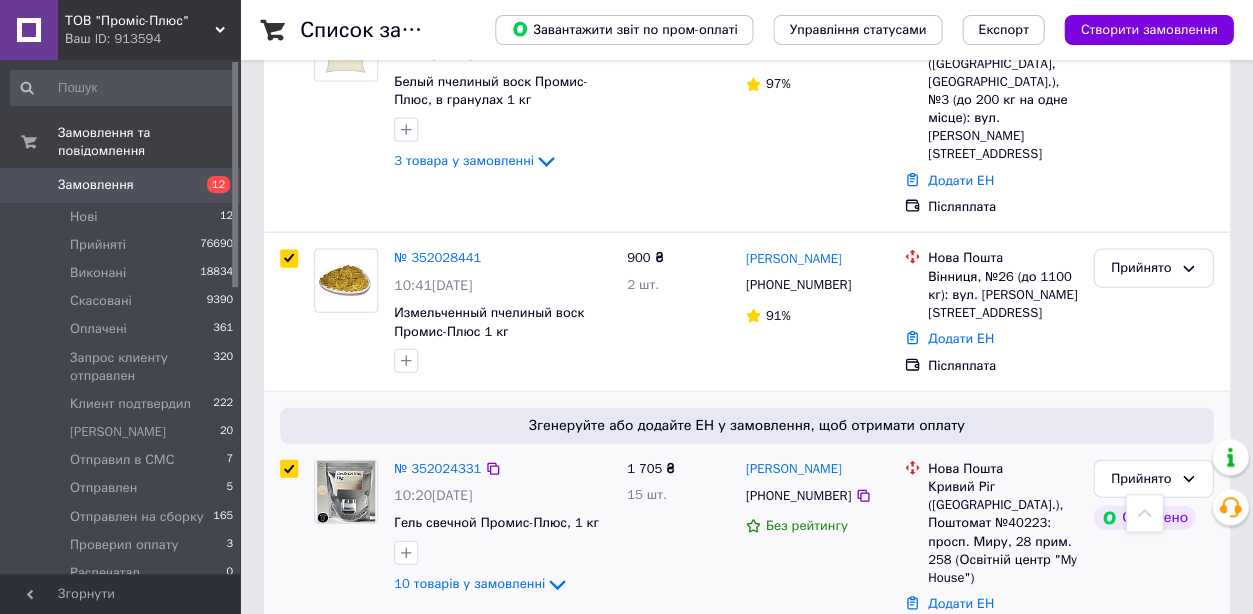 checkbox on "true" 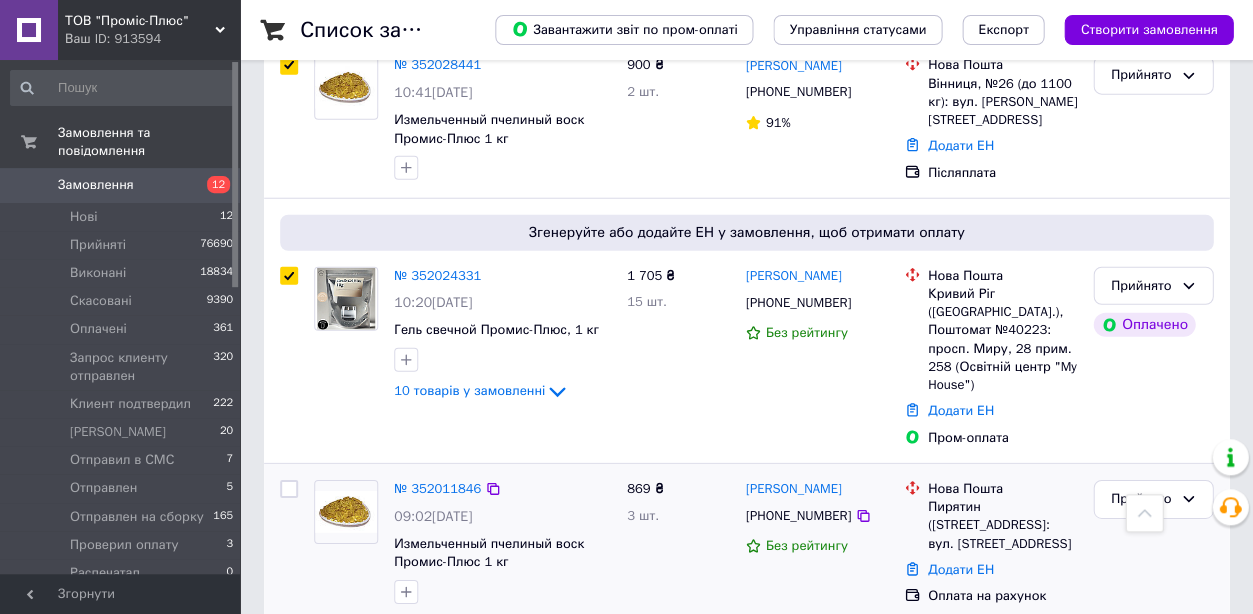 click at bounding box center [289, 558] 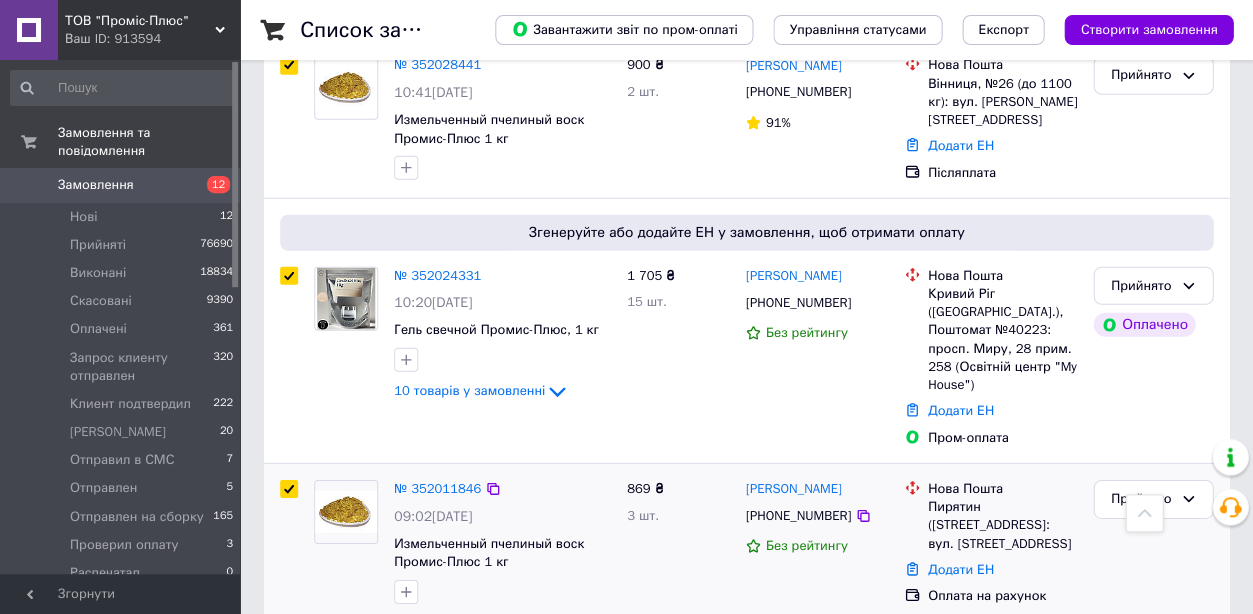 checkbox on "true" 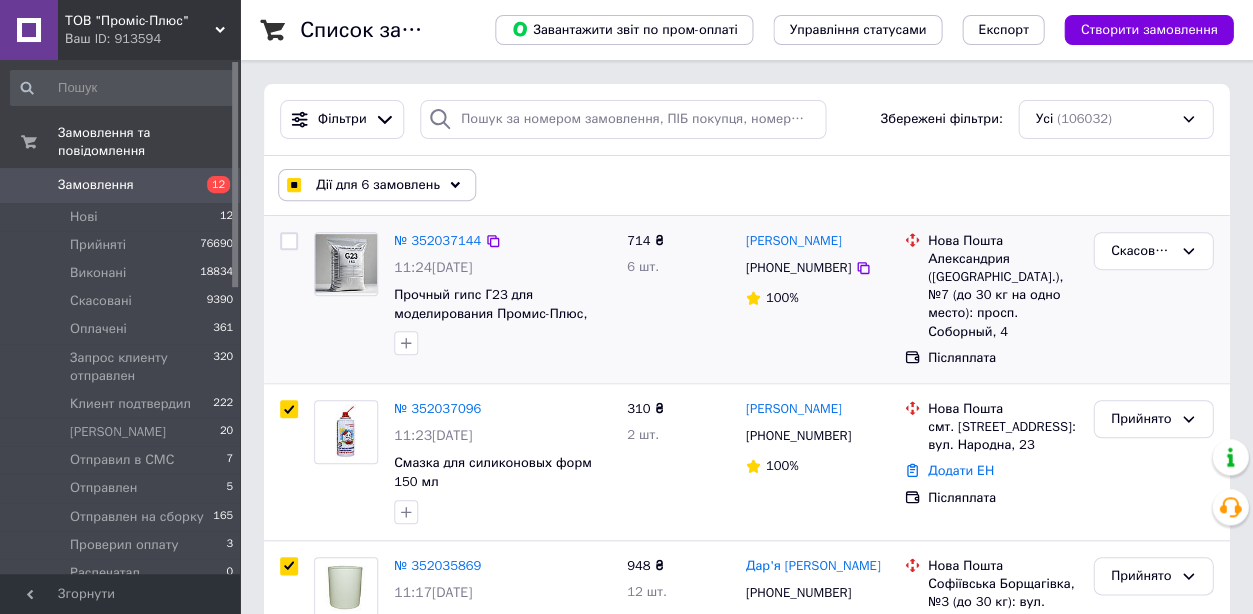 scroll, scrollTop: 0, scrollLeft: 0, axis: both 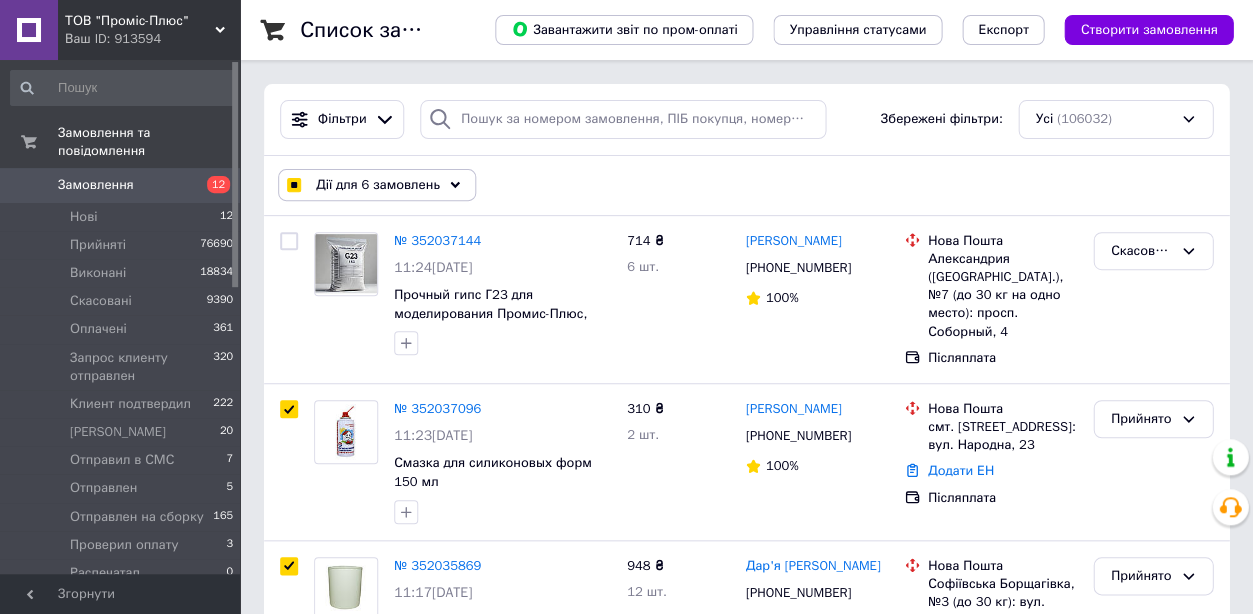 click at bounding box center (293, 185) 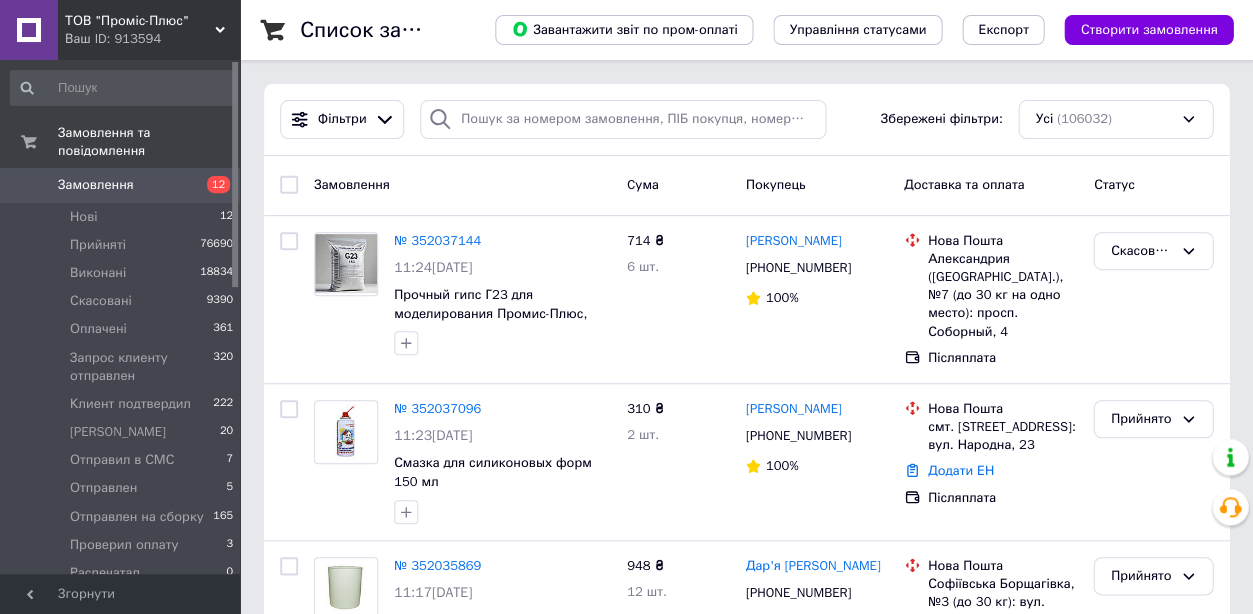 checkbox on "false" 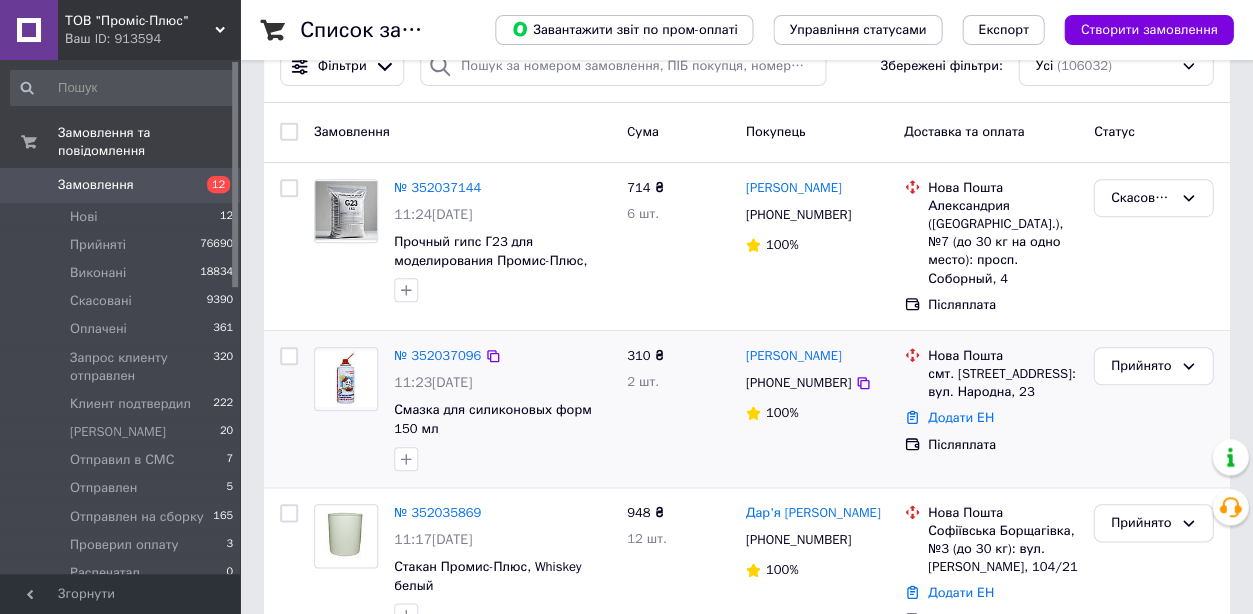 scroll, scrollTop: 46, scrollLeft: 0, axis: vertical 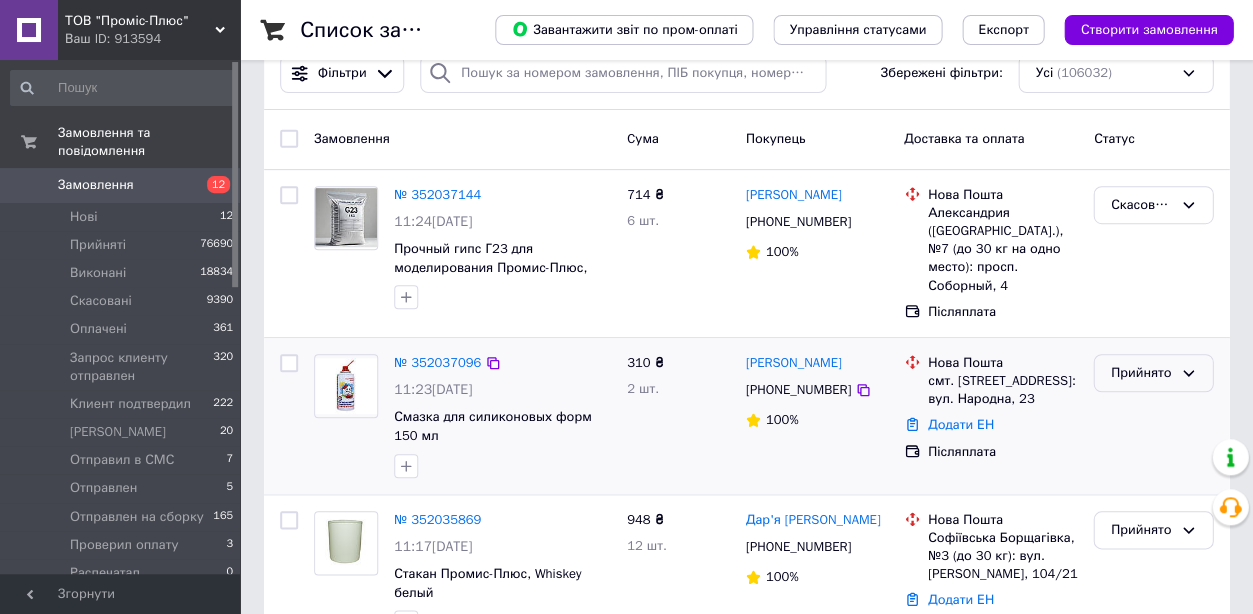 click on "Прийнято" at bounding box center [1141, 373] 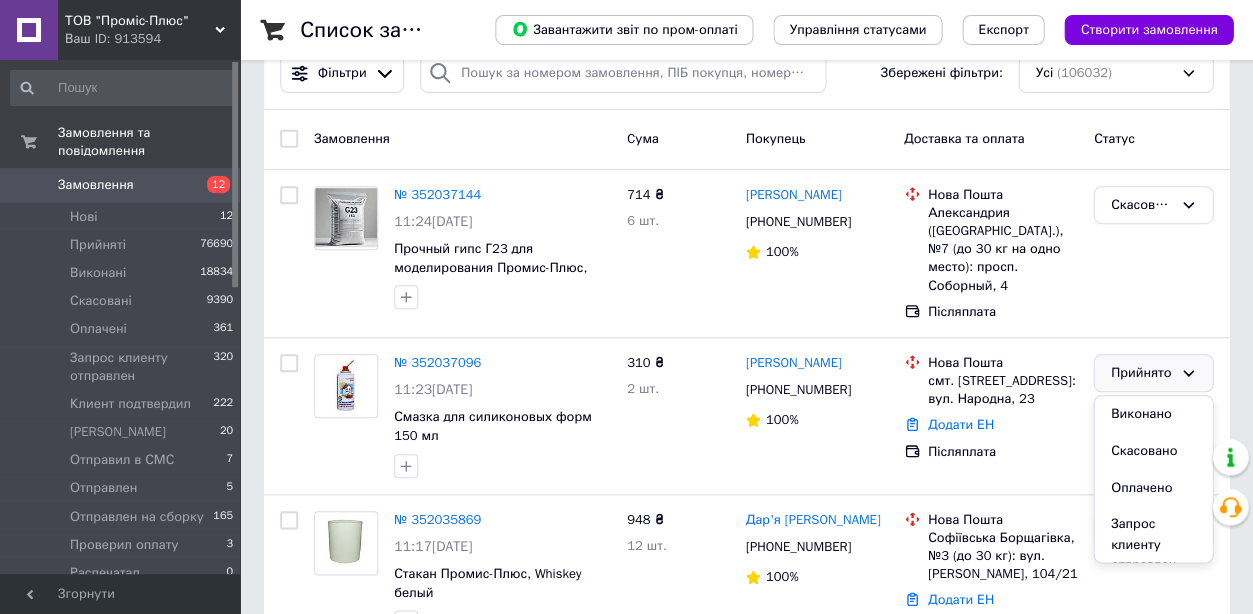 click on "Скасовано" at bounding box center (1153, 253) 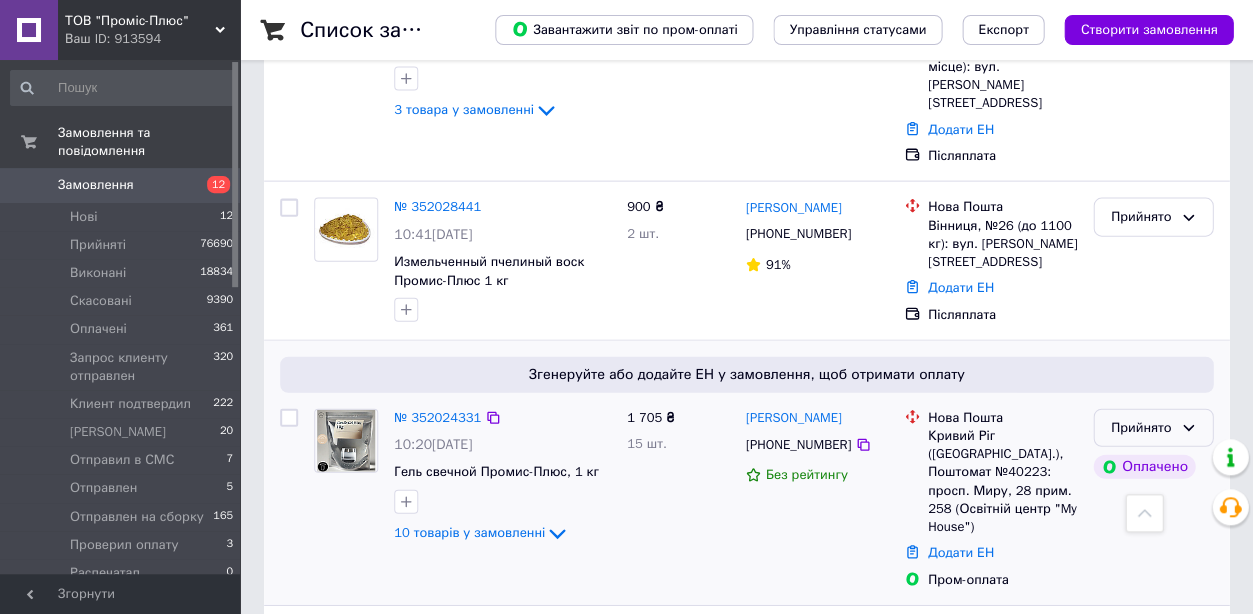 scroll, scrollTop: 775, scrollLeft: 0, axis: vertical 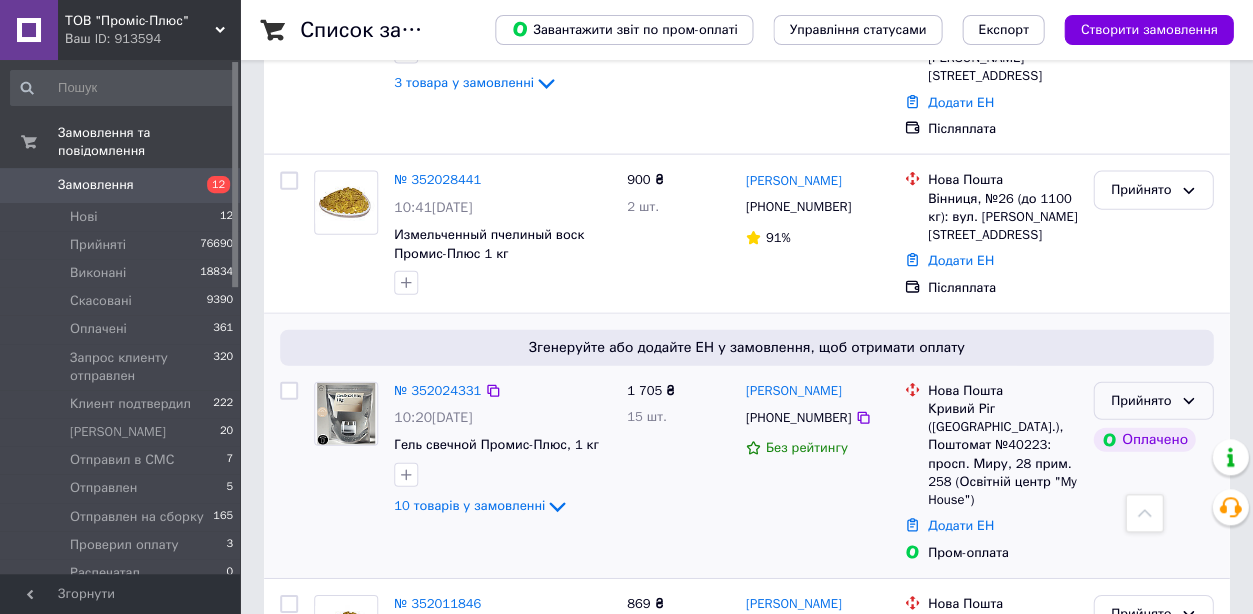 click on "Прийнято" at bounding box center (1141, 401) 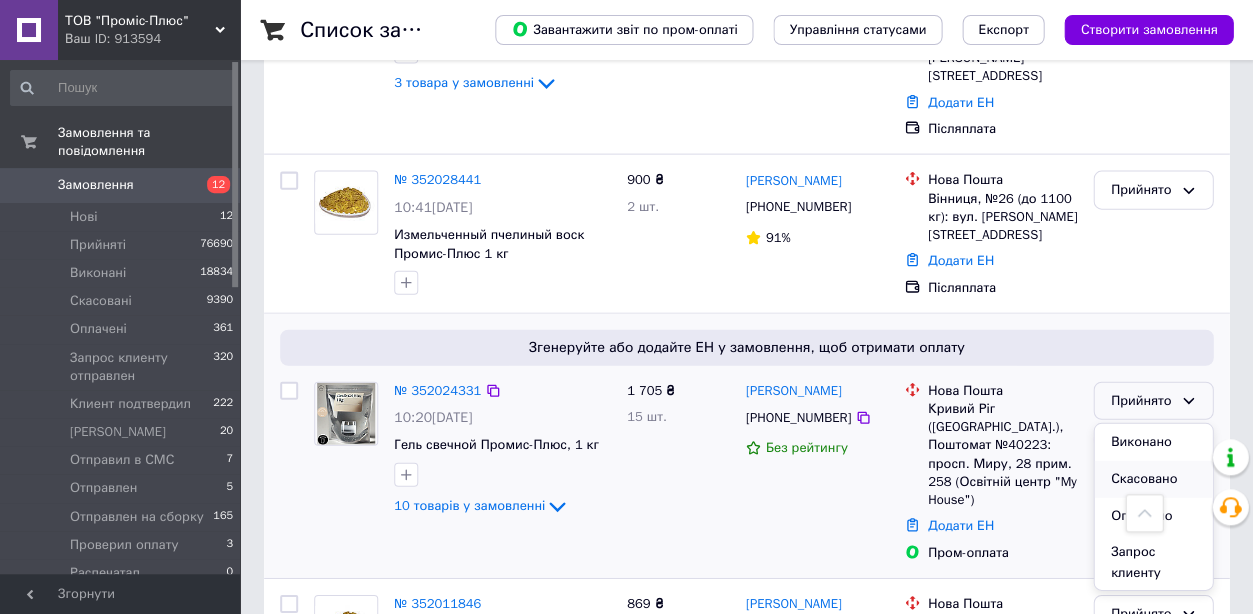 click on "Скасовано" at bounding box center [1153, 479] 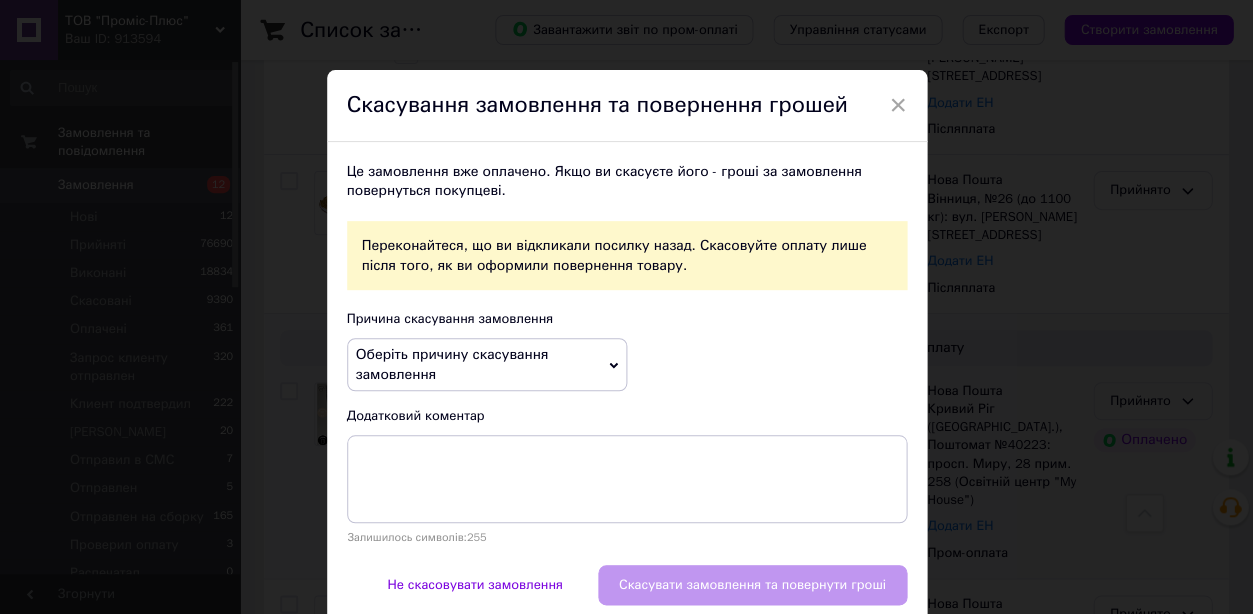 click on "Оберіть причину скасування замовлення" at bounding box center (487, 364) 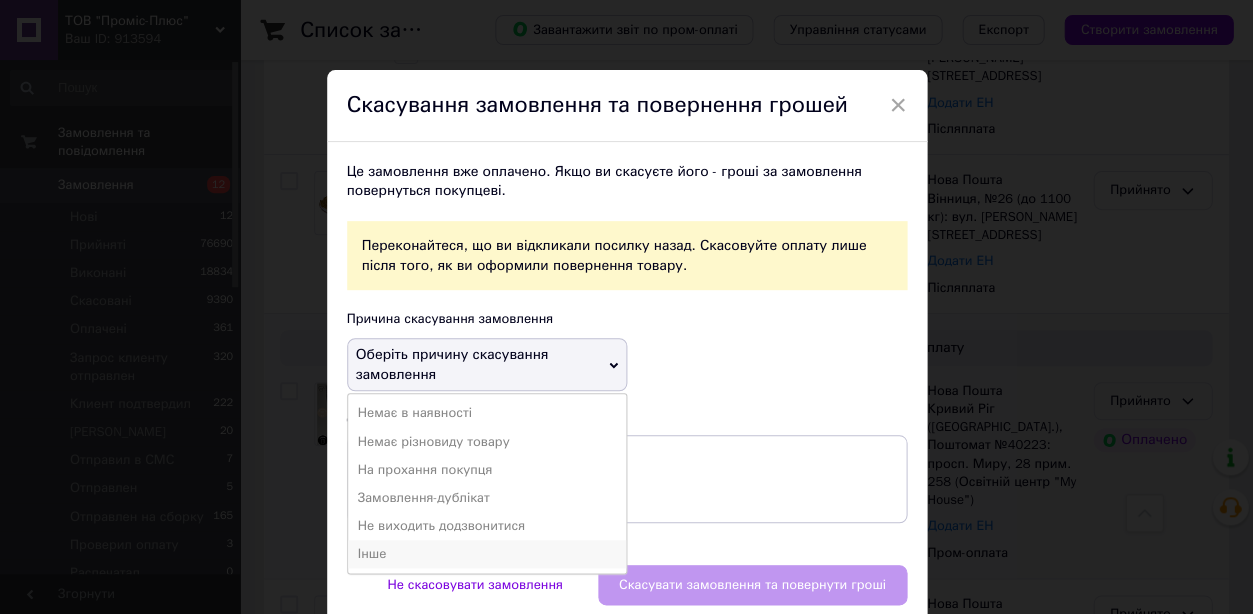 click on "Інше" at bounding box center (487, 554) 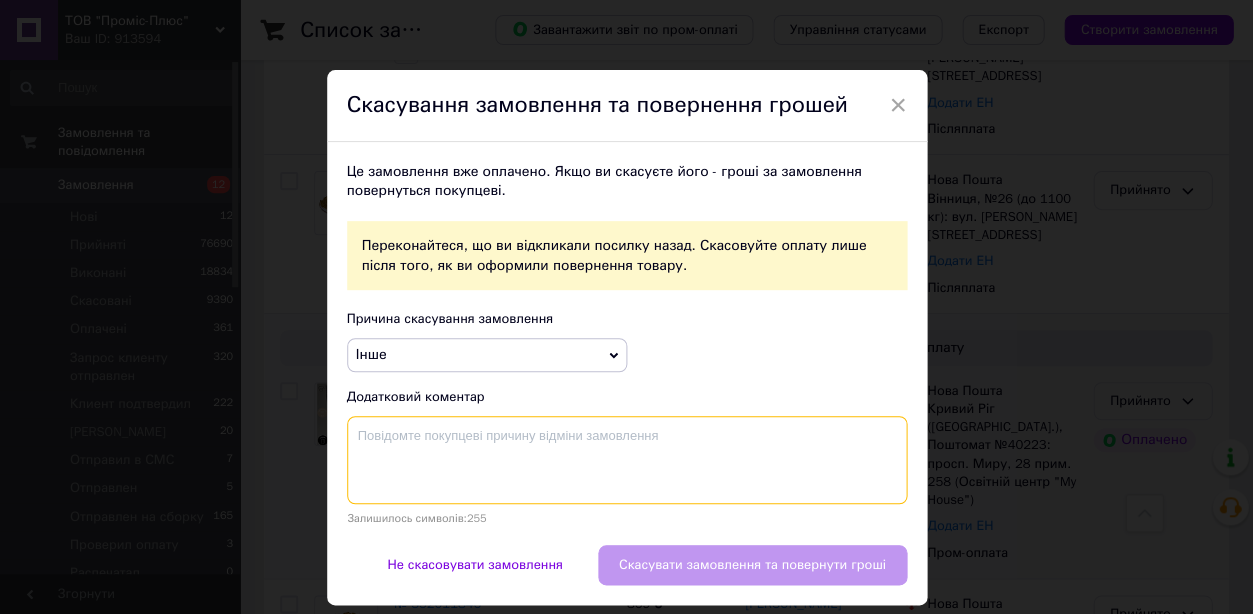 click at bounding box center [627, 460] 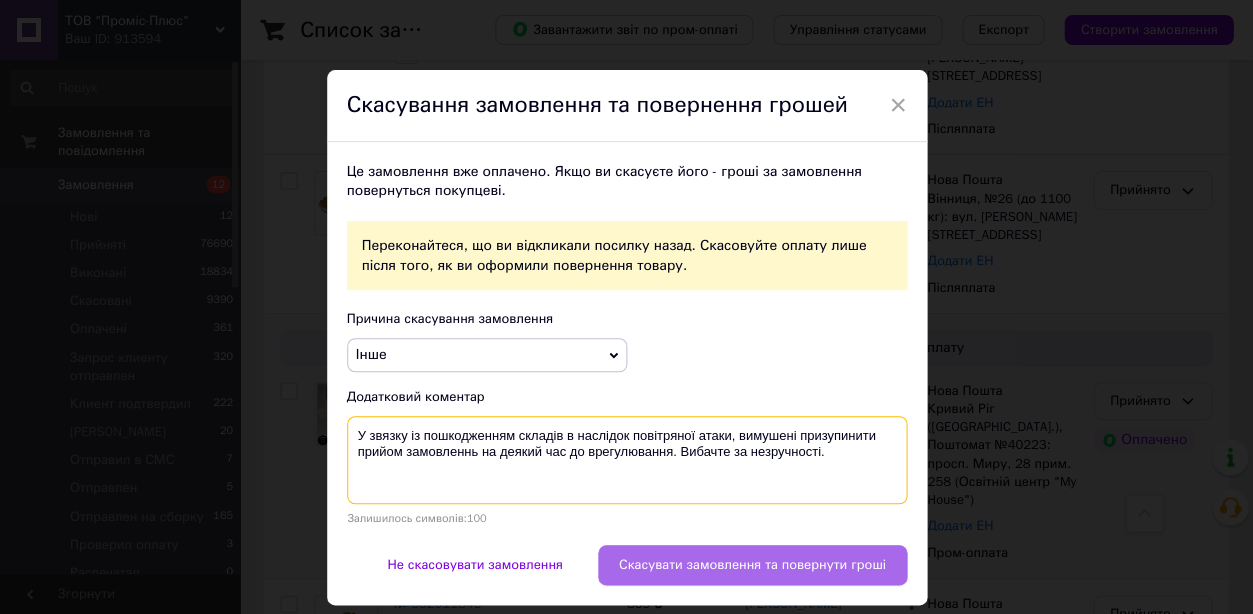 type on "У звязку із пошкодженням складів в наслідок повітряної атаки, вимушені призупинити прийом замовленнь на деякий час до врегулювання. Вибачте за незручності." 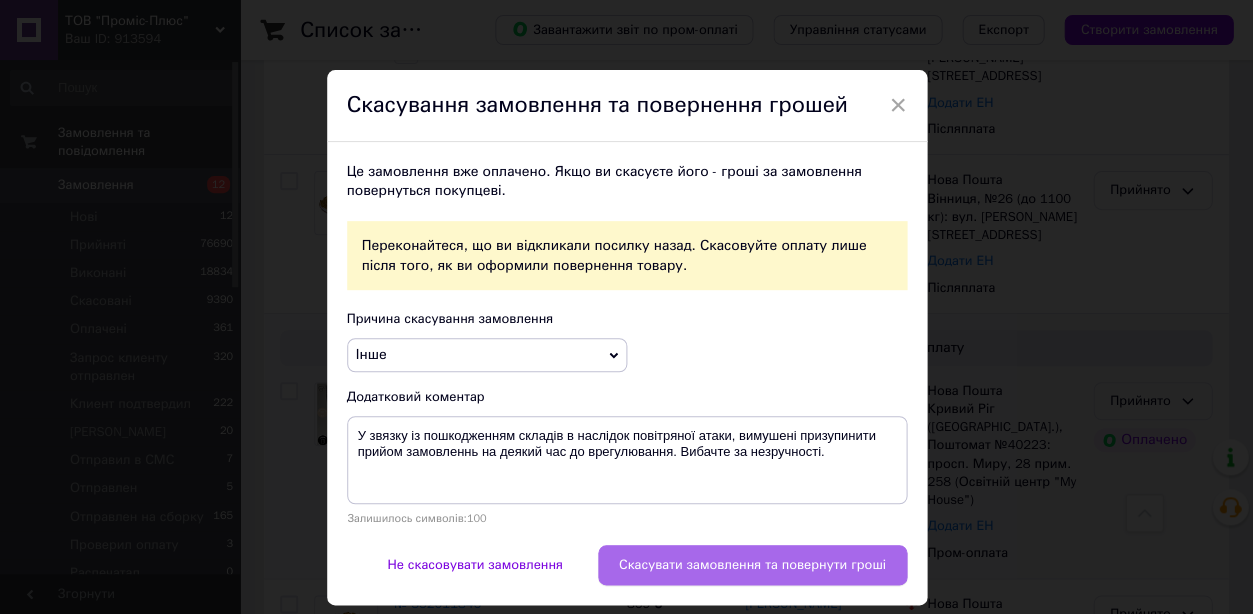 click on "Скасувати замовлення та повернути гроші" at bounding box center [752, 565] 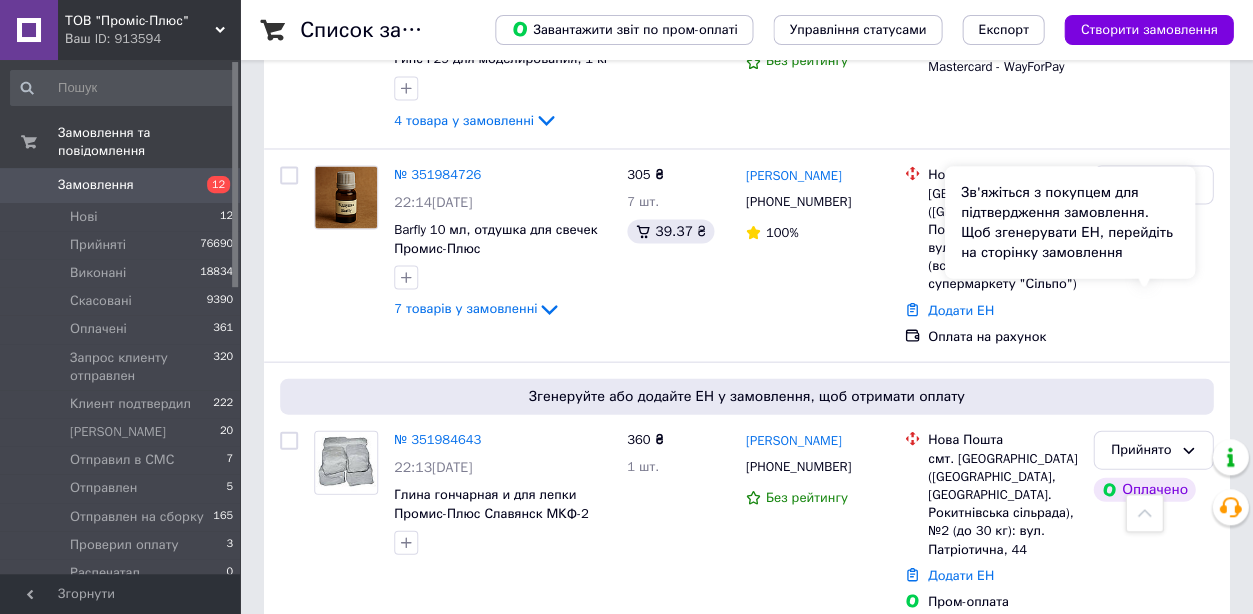 scroll, scrollTop: 2117, scrollLeft: 0, axis: vertical 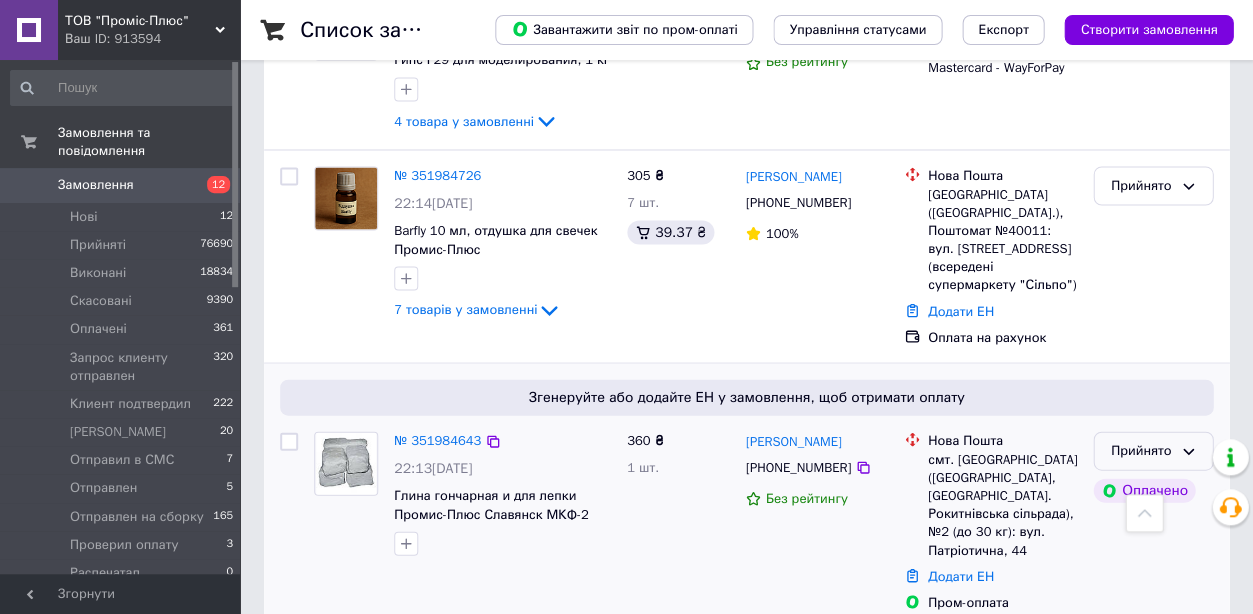 click 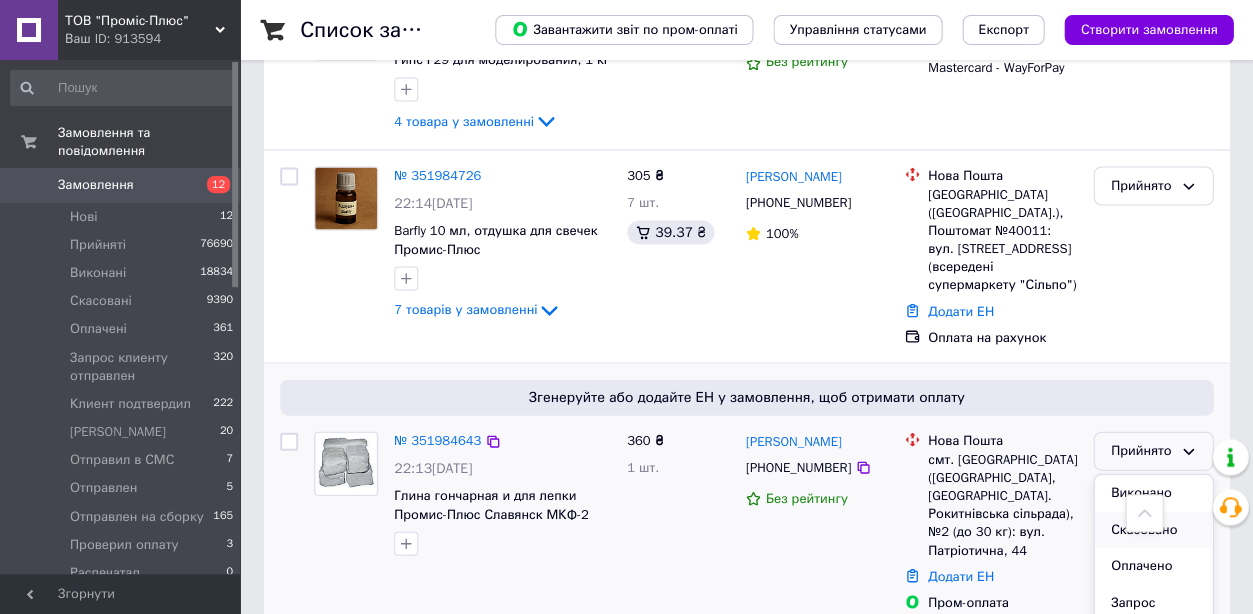 click on "Скасовано" at bounding box center (1153, 529) 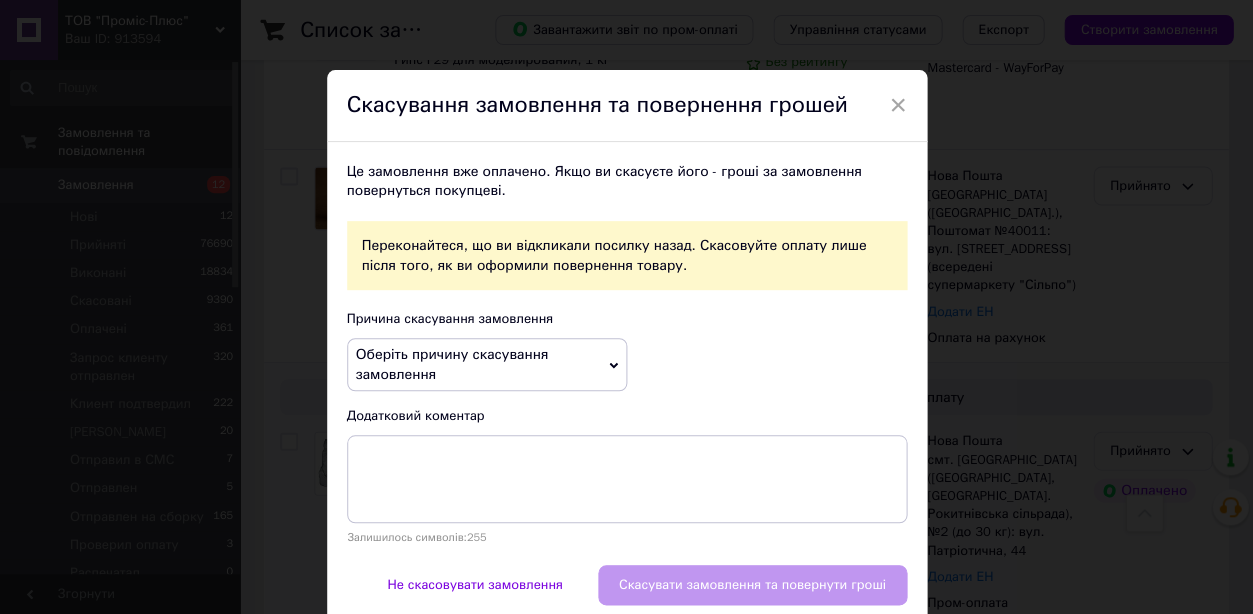 drag, startPoint x: 543, startPoint y: 364, endPoint x: 522, endPoint y: 365, distance: 21.023796 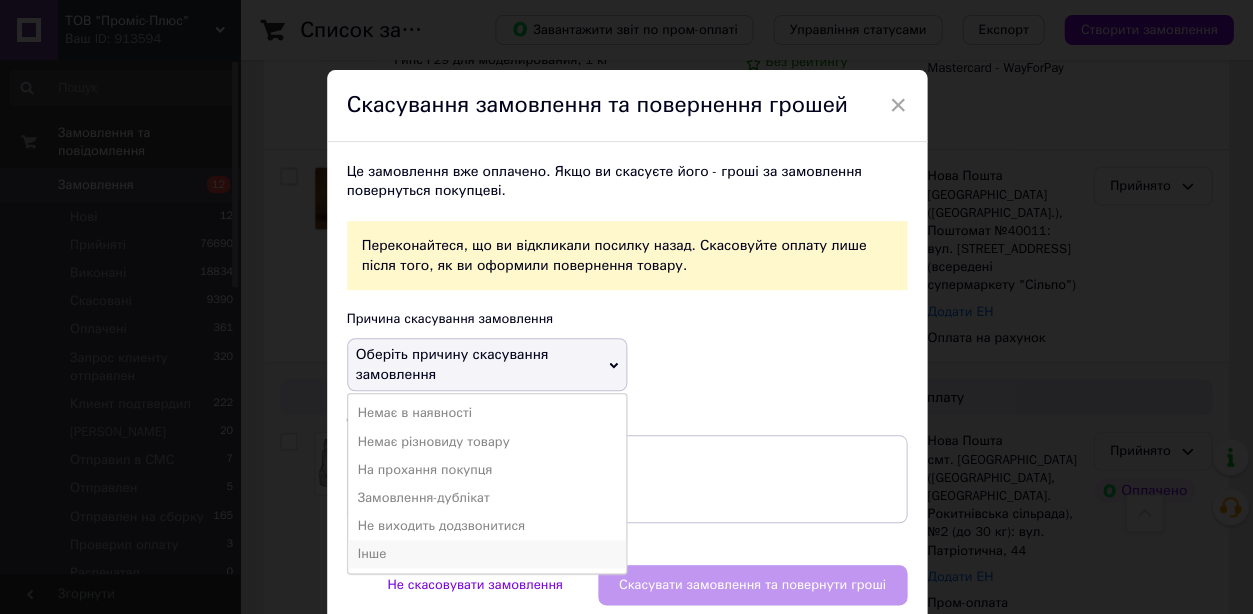 click on "Інше" at bounding box center (487, 554) 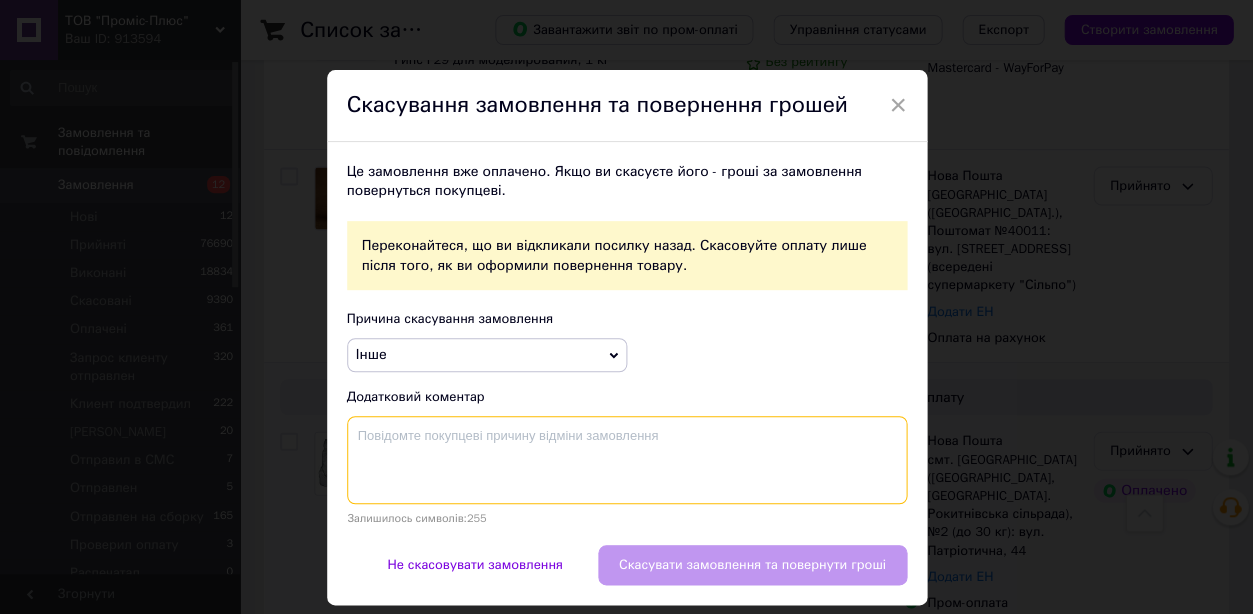 paste on "У звязку із пошкодженням складів в наслідок повітряної атаки, вимушені призупинити прийом замовленнь на деякий час до врегулювання. Вибачте за незручності." 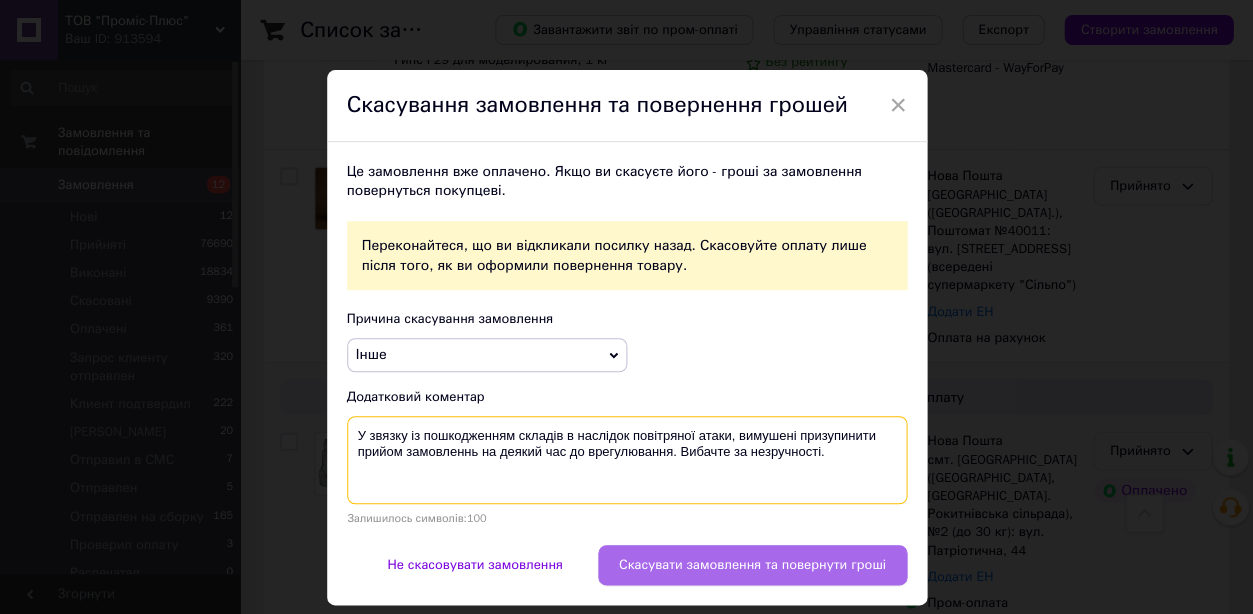type on "У звязку із пошкодженням складів в наслідок повітряної атаки, вимушені призупинити прийом замовленнь на деякий час до врегулювання. Вибачте за незручності." 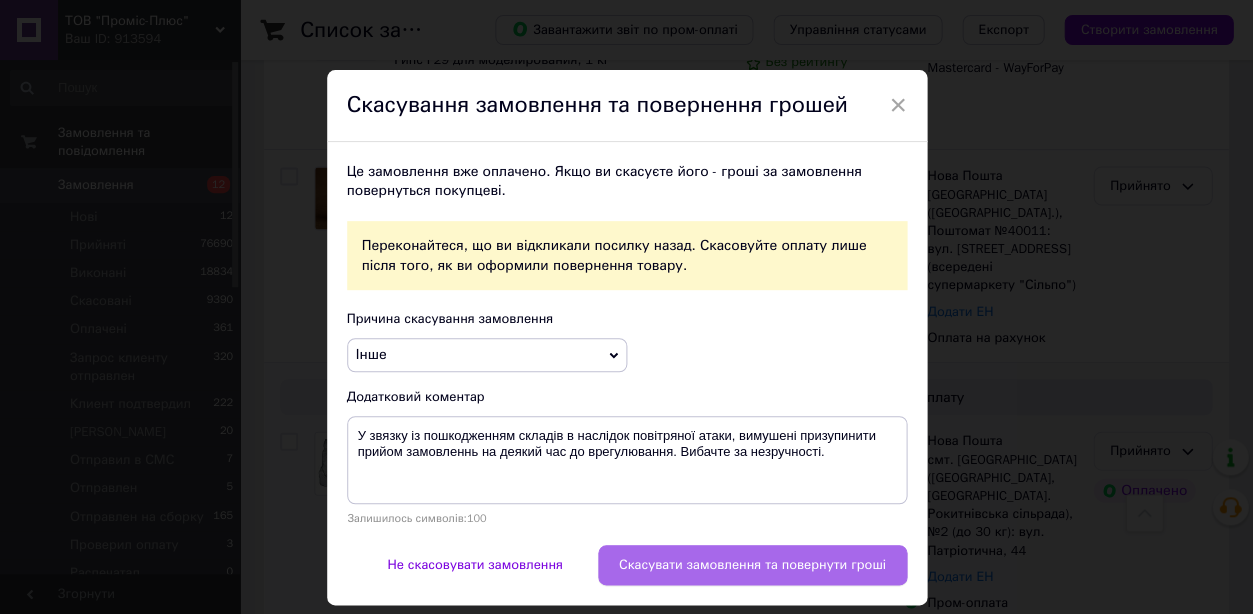 click on "Скасувати замовлення та повернути гроші" at bounding box center [752, 565] 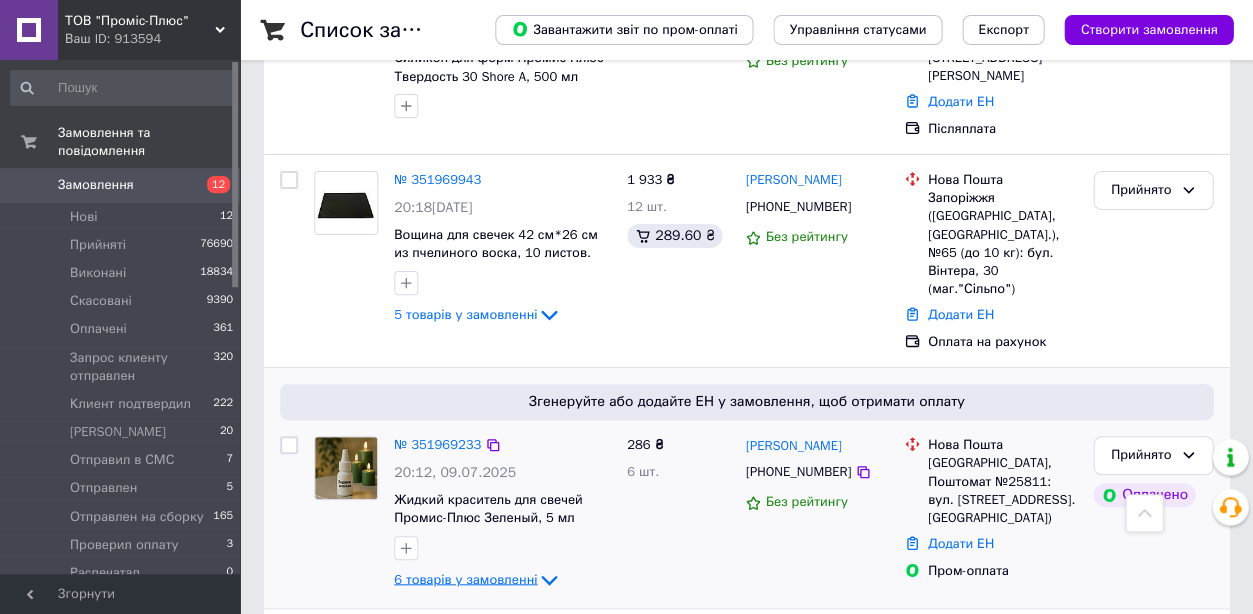 scroll, scrollTop: 2941, scrollLeft: 0, axis: vertical 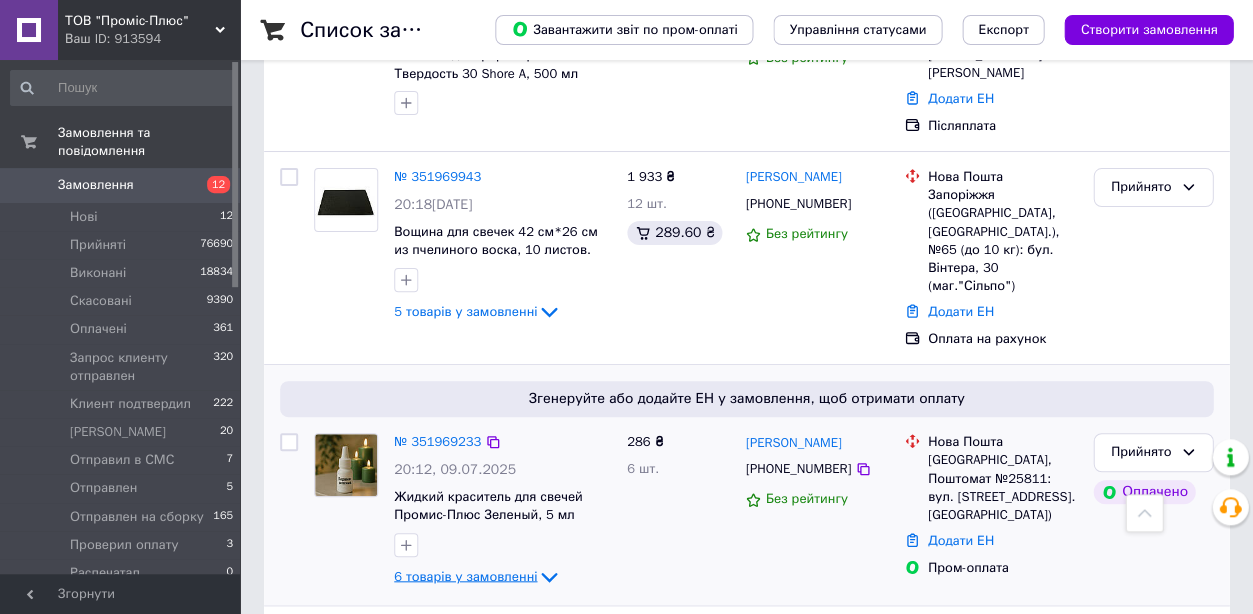 click 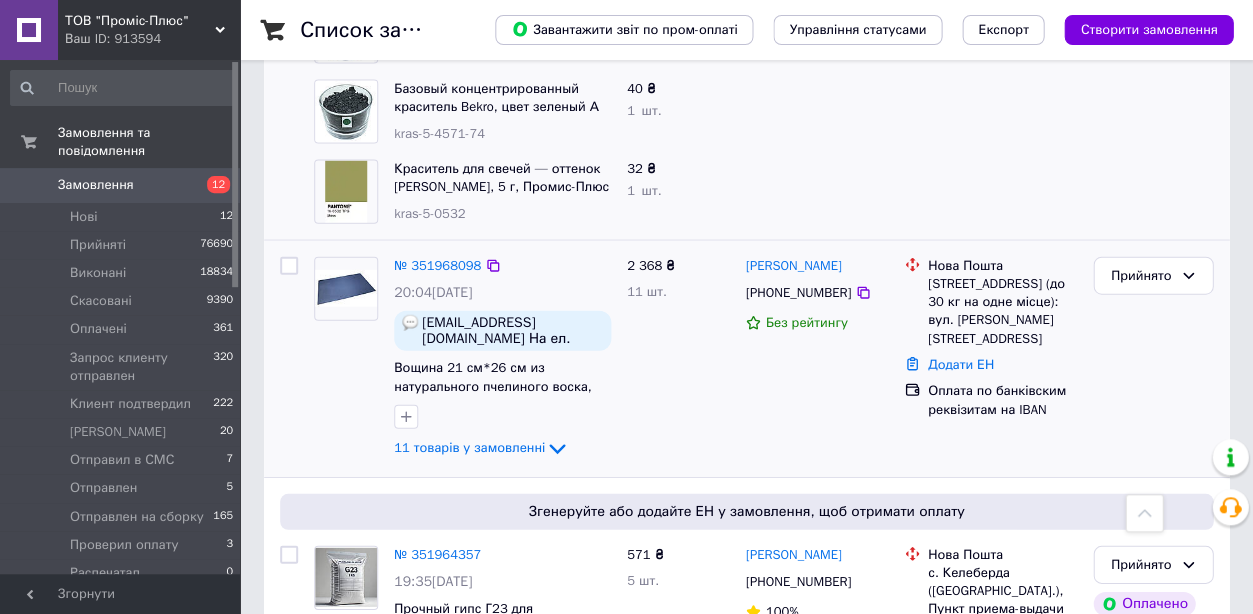 scroll, scrollTop: 3790, scrollLeft: 0, axis: vertical 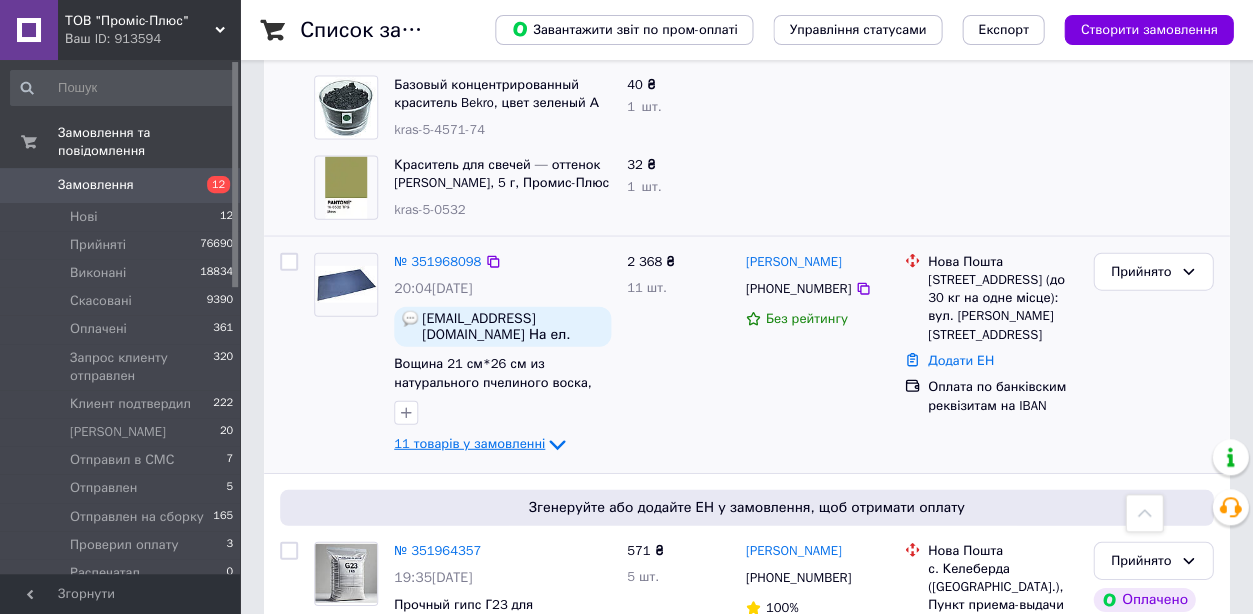 click 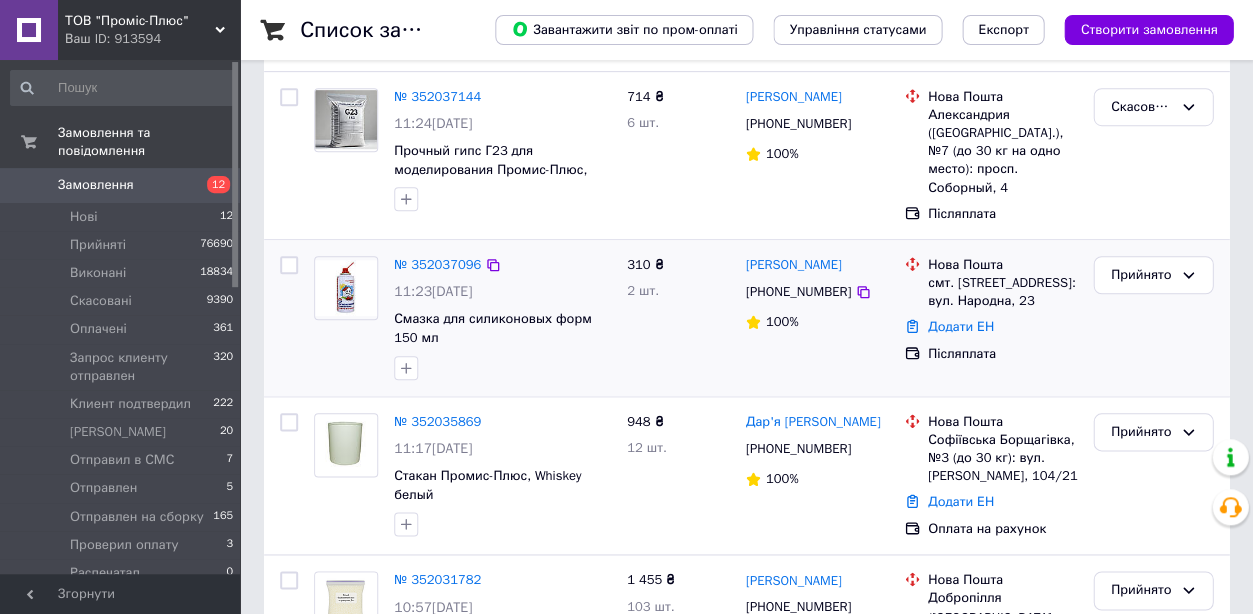 scroll, scrollTop: 145, scrollLeft: 0, axis: vertical 